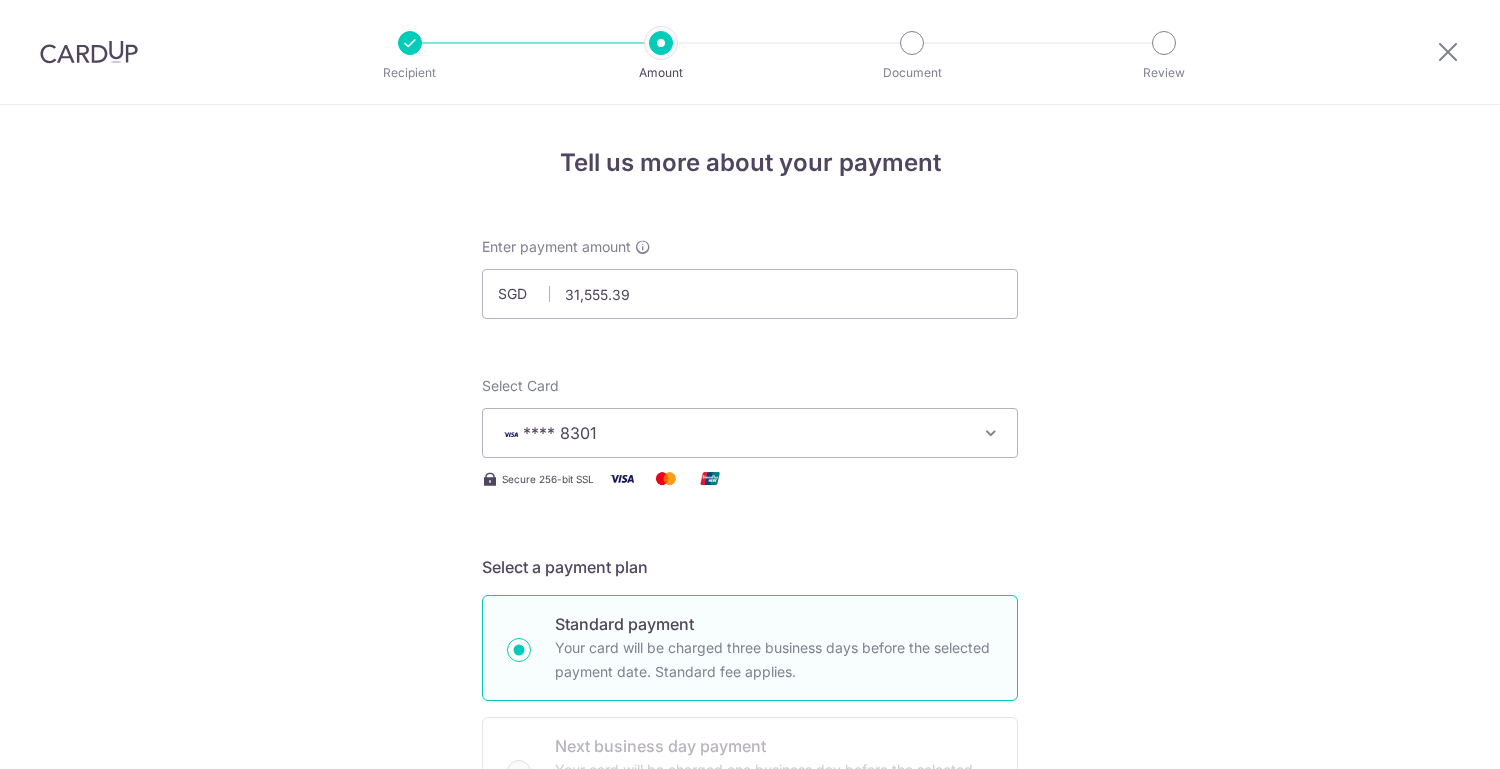 scroll, scrollTop: 0, scrollLeft: 0, axis: both 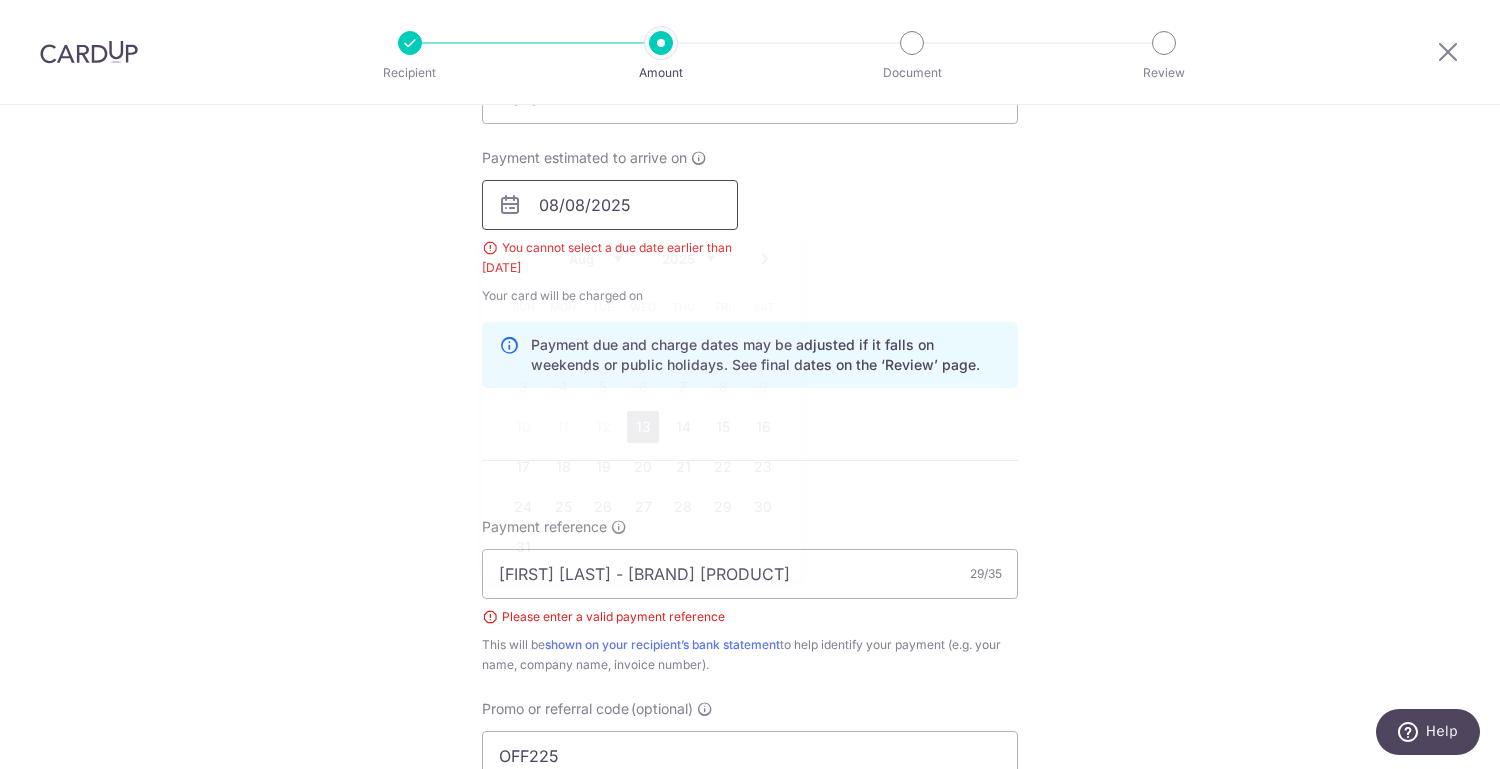 click on "08/08/2025" at bounding box center (610, 205) 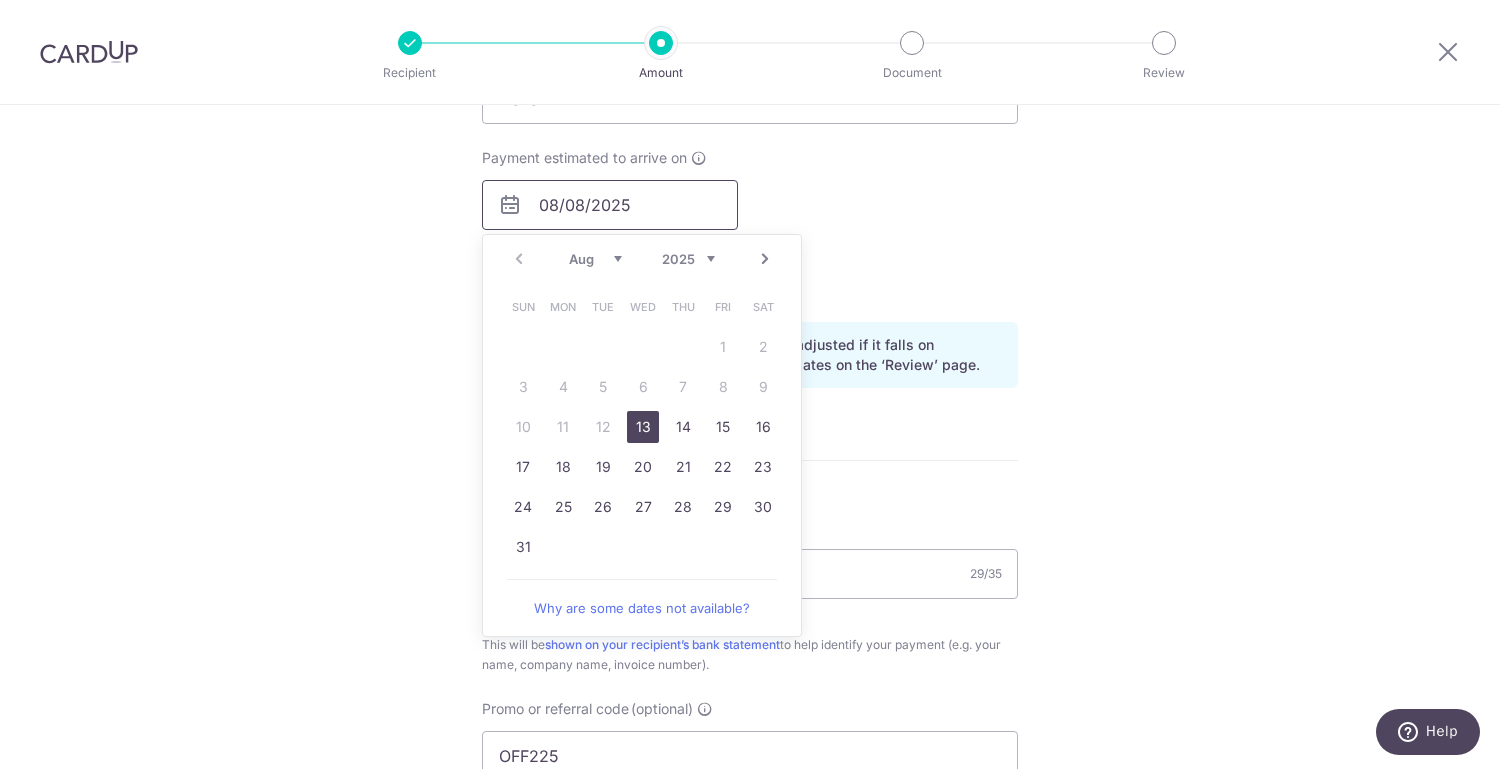 click on "08/08/2025" at bounding box center (610, 205) 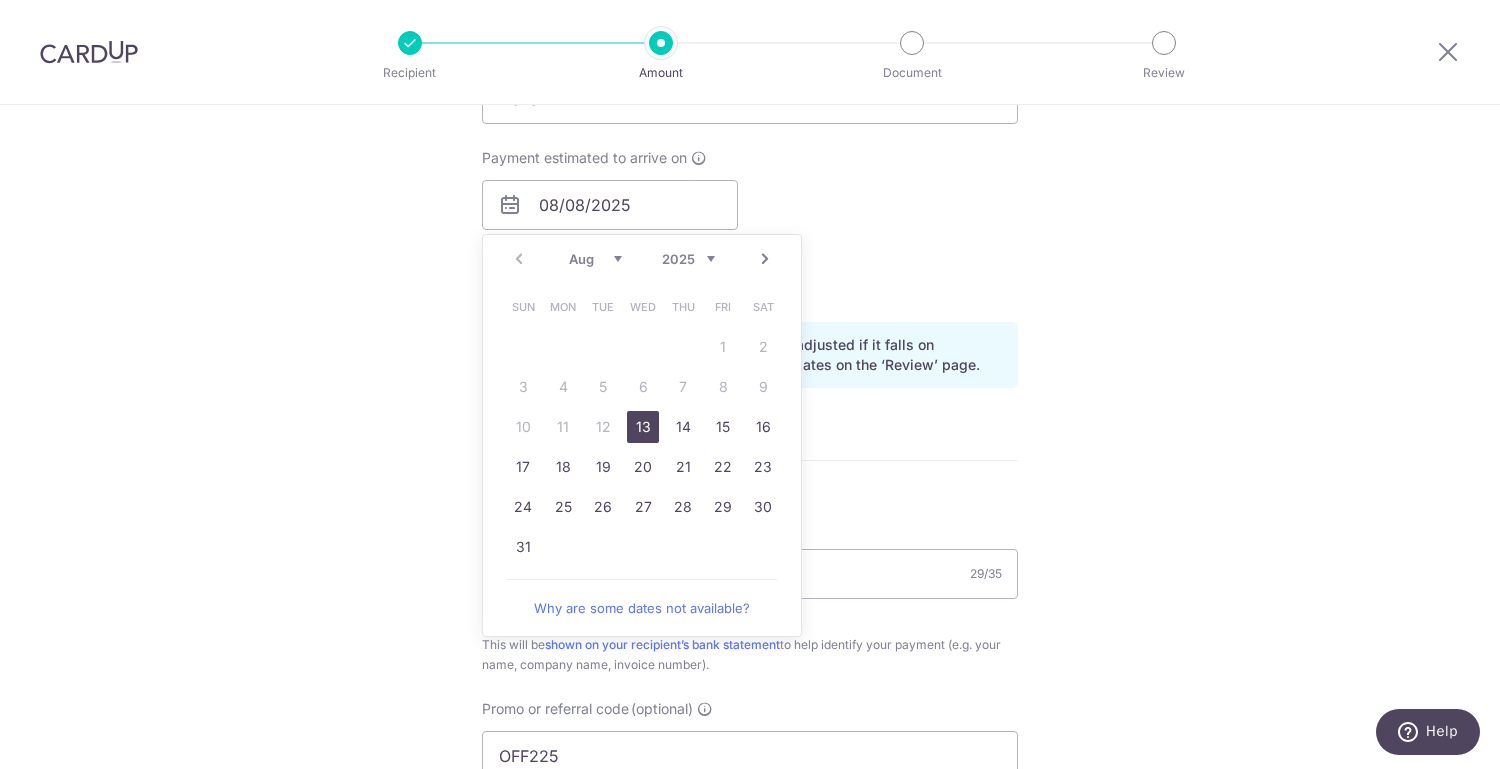 click on "Payment estimated to arrive on
08/08/2025
Prev Next Aug Sep Oct Nov Dec 2025 2026 2027 2028 2029 2030 2031 2032 2033 2034 2035 Sun Mon Tue Wed Thu Fri Sat           1 2 3 4 5 6 7 8 9 10 11 12 13 14 15 16 17 18 19 20 21 22 23 24 25 26 27 28 29 30 31             Why are some dates not available?
You cannot select a due date earlier than 13/08/2025
Your card will be charged on   for the first payment
* If your payment is funded by  9:00am SGT on Friday 08/08/2025
11/08/2025
No. of Payments" at bounding box center (750, 227) 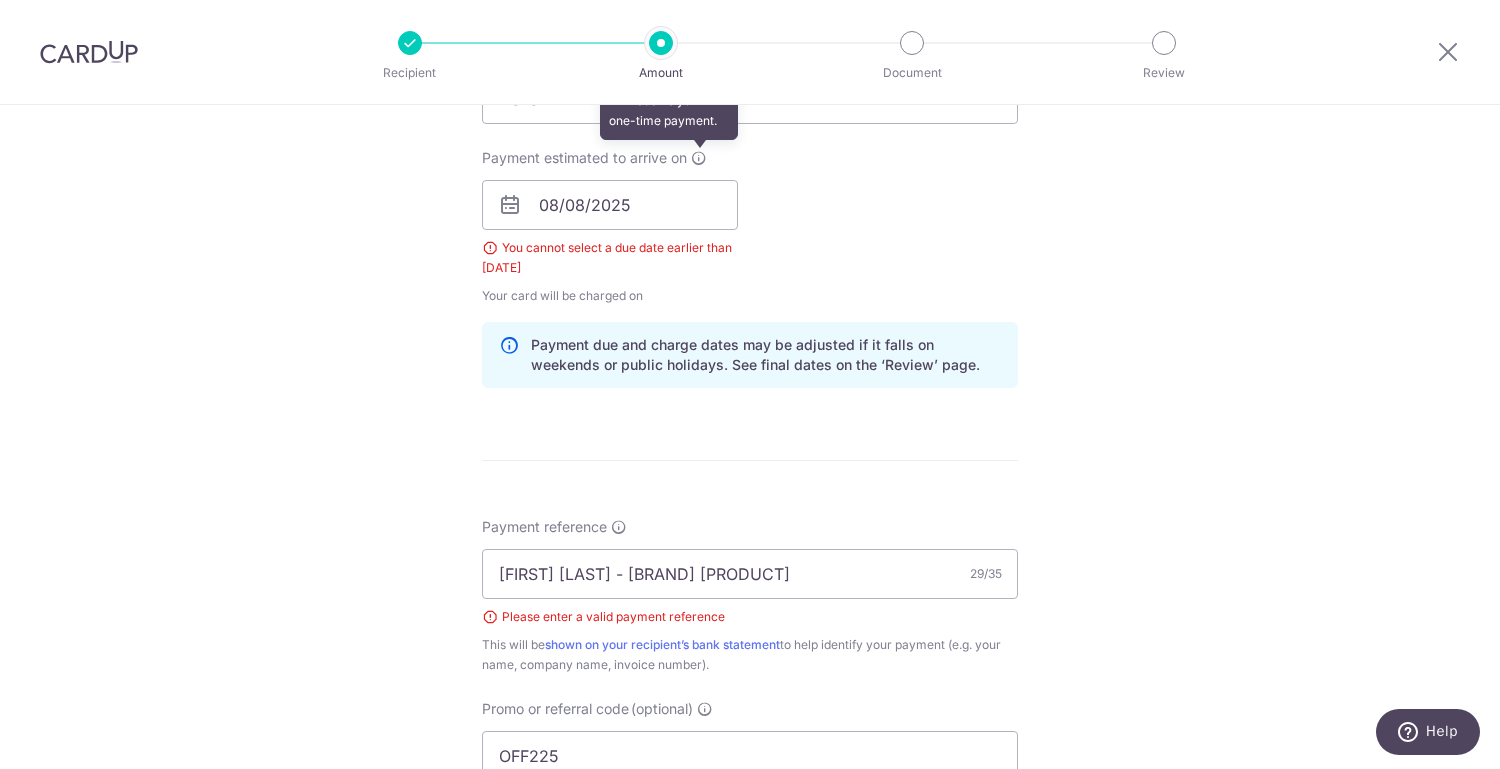 click at bounding box center (699, 158) 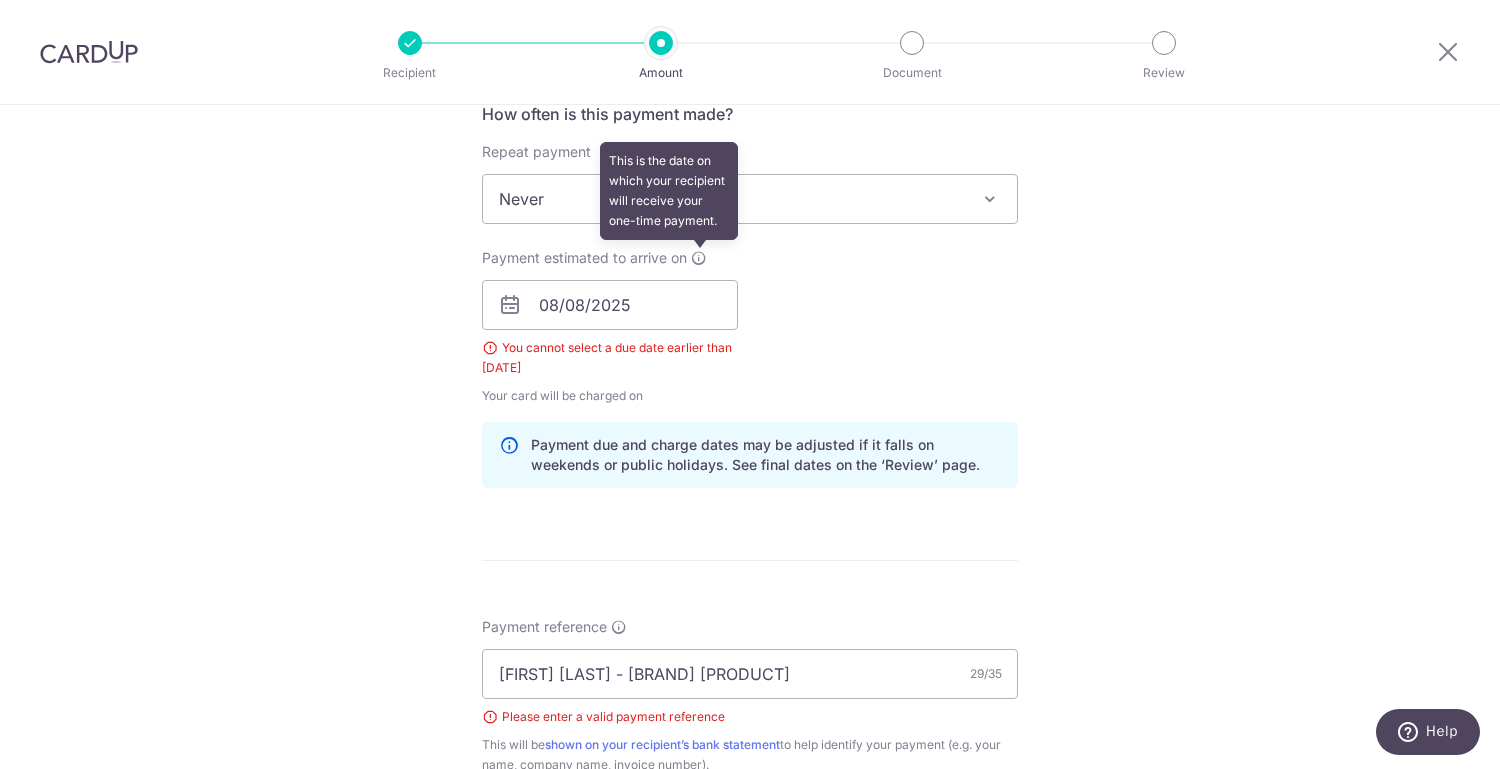 scroll, scrollTop: 818, scrollLeft: 0, axis: vertical 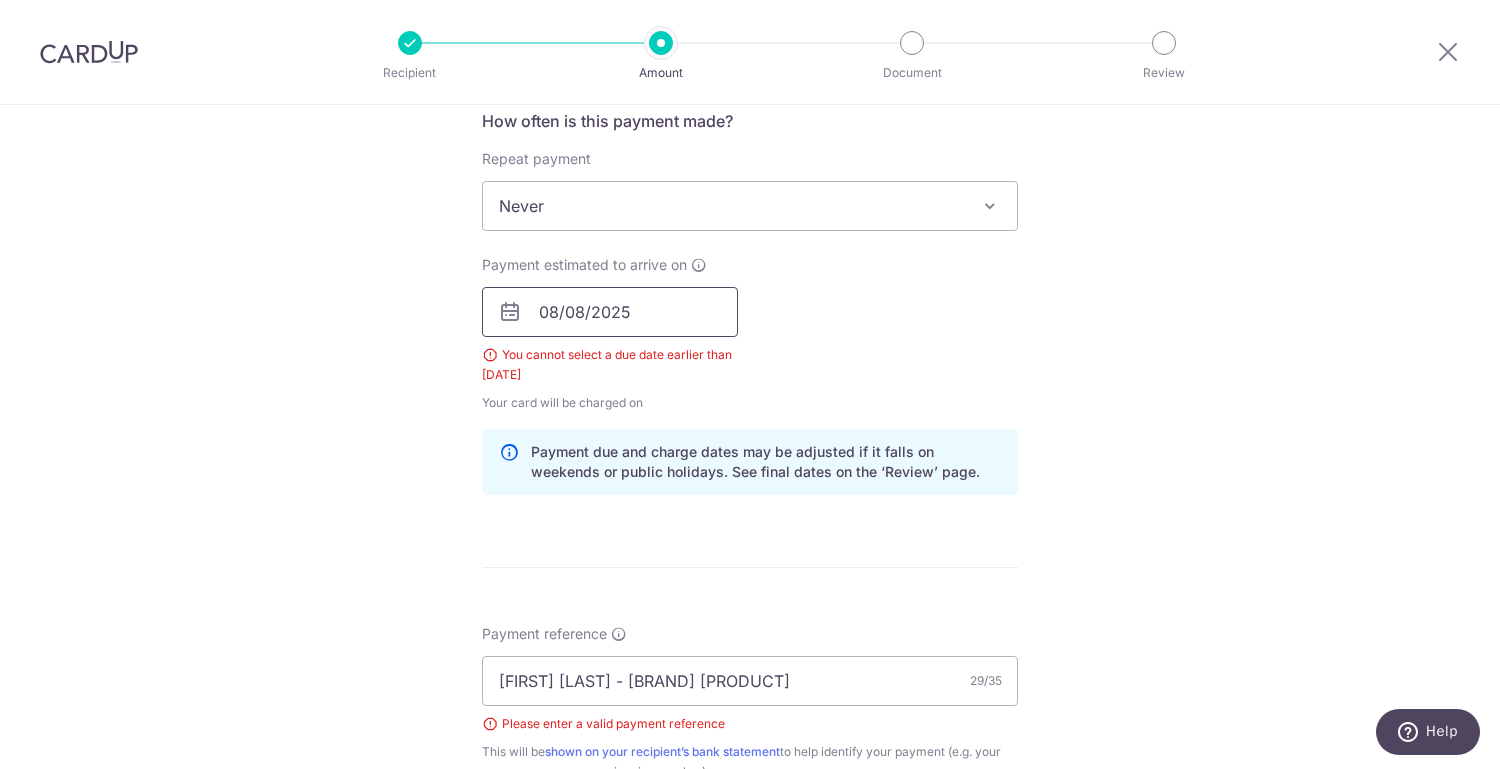 click on "08/08/2025" at bounding box center [610, 312] 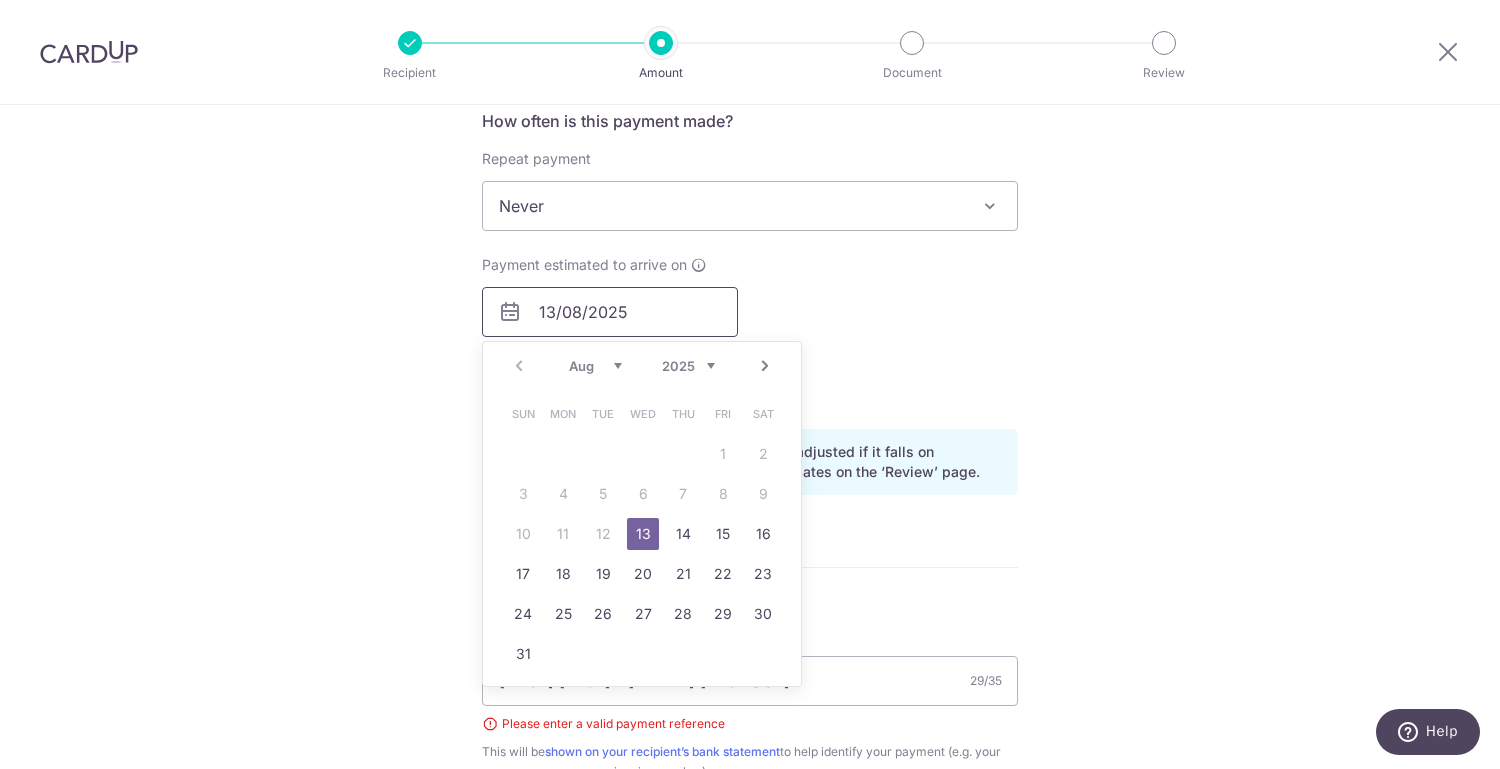 type on "13/08/2025" 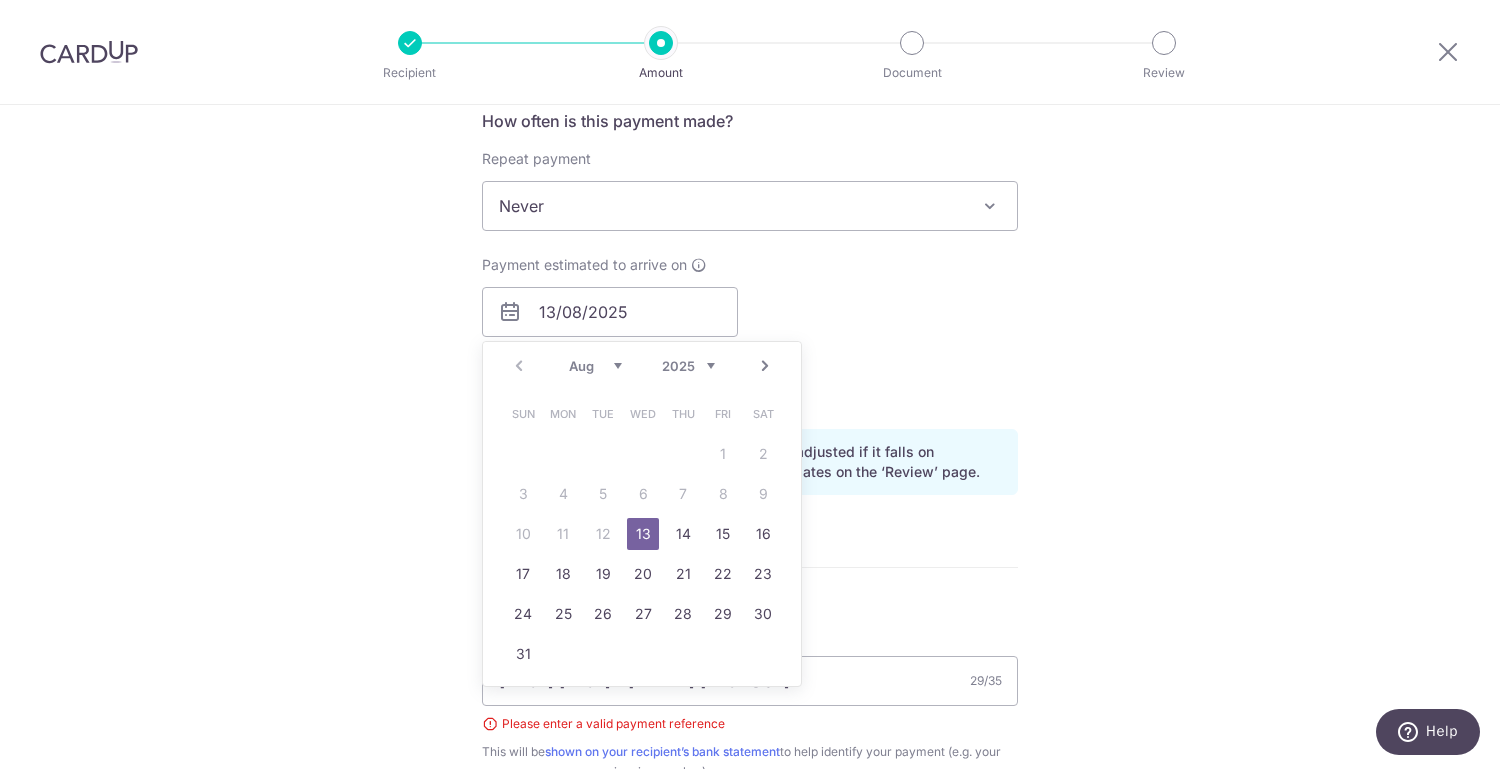 click on "Payment estimated to arrive on
13/08/2025
Prev Next Aug Sep Oct Nov Dec 2025 2026 2027 2028 2029 2030 2031 2032 2033 2034 2035 Sun Mon Tue Wed Thu Fri Sat           1 2 3 4 5 6 7 8 9 10 11 12 13 14 15 16 17 18 19 20 21 22 23 24 25 26 27 28 29 30 31
You cannot select a due date earlier than 13/08/2025
Your card will be charged on   for the first payment
* If your payment is funded by  9:00am SGT on Friday 08/08/2025
11/08/2025
No. of Payments" at bounding box center [750, 334] 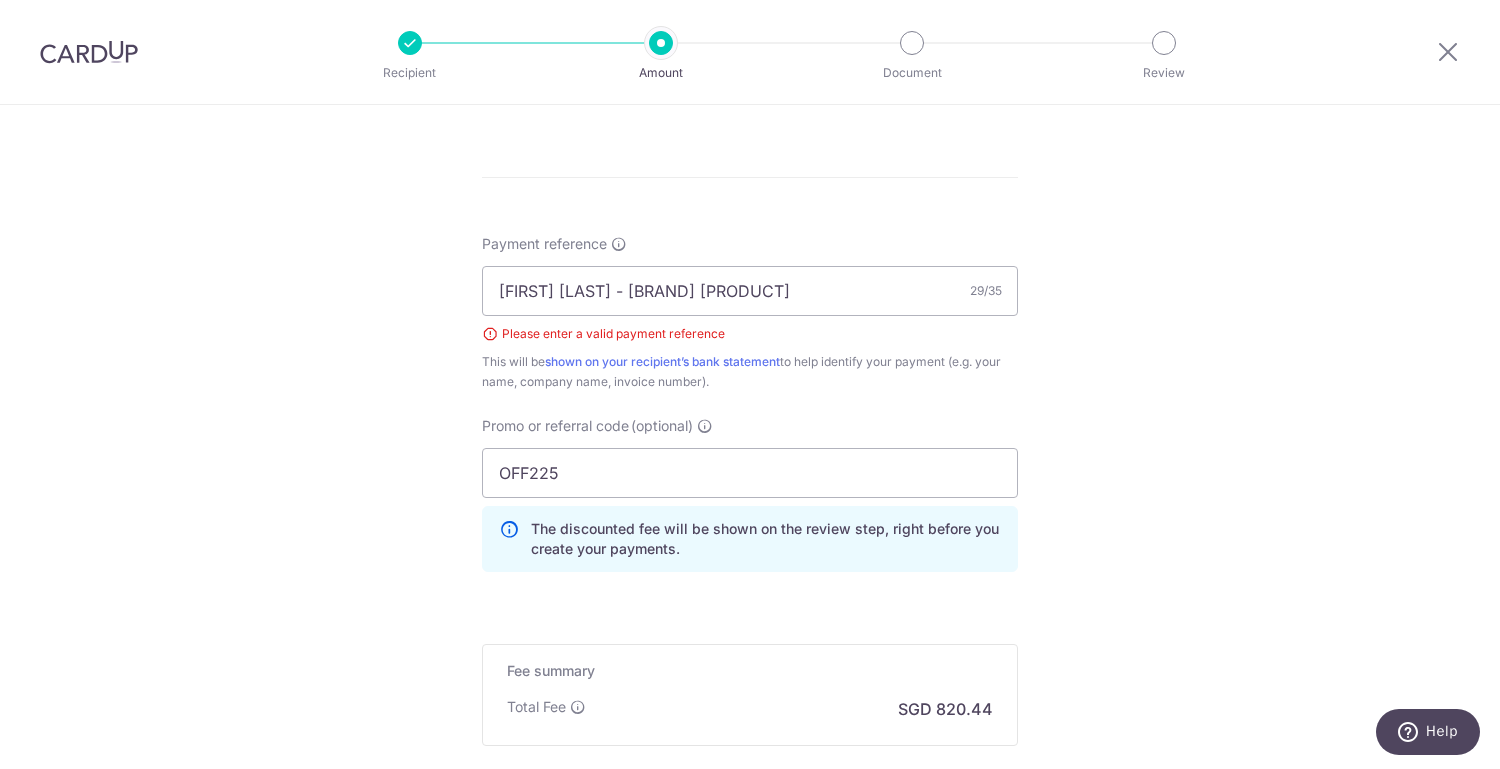 scroll, scrollTop: 1209, scrollLeft: 0, axis: vertical 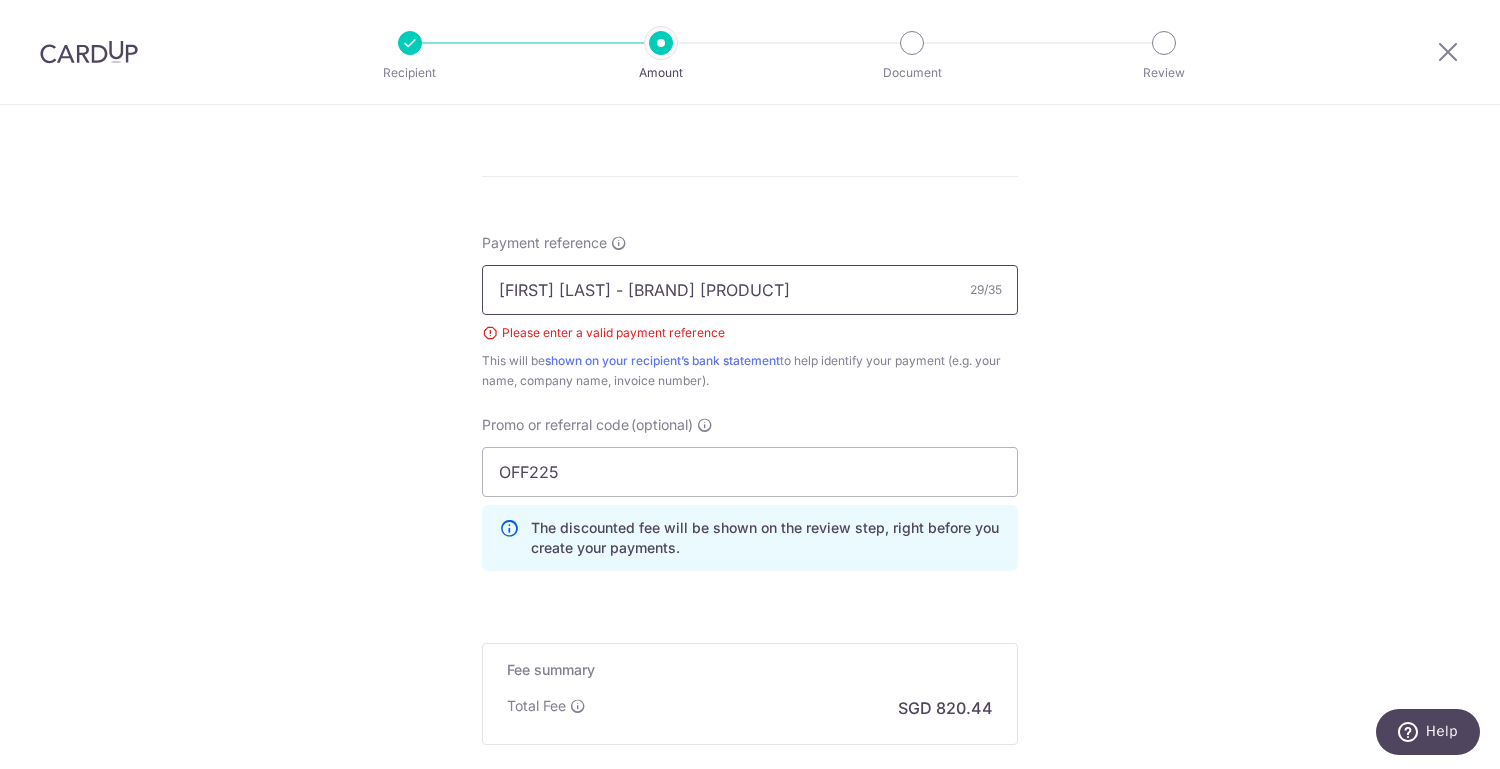 click on "Gerard Chia - Toyota Harrier" at bounding box center [750, 290] 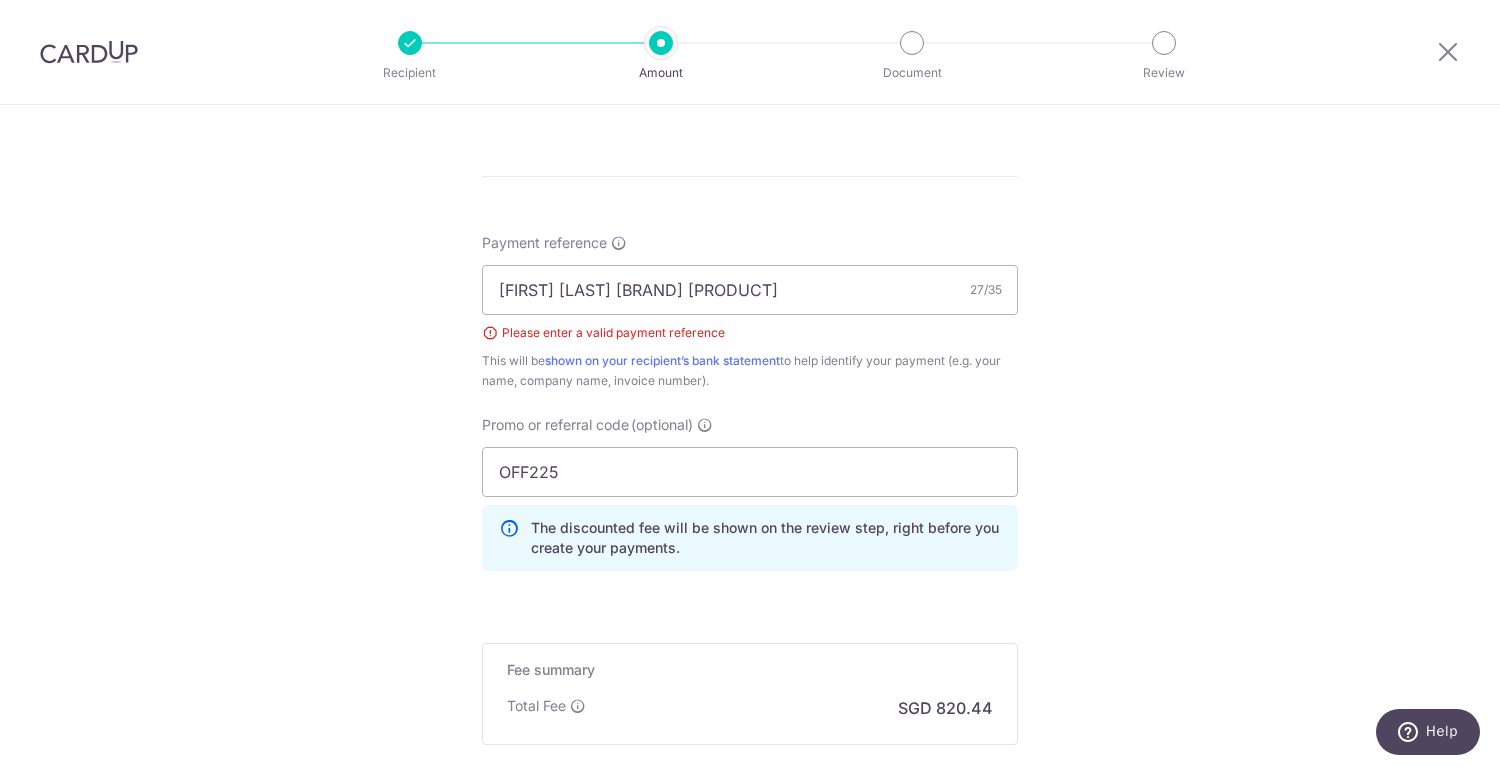 click on "Payment reference" at bounding box center (544, 243) 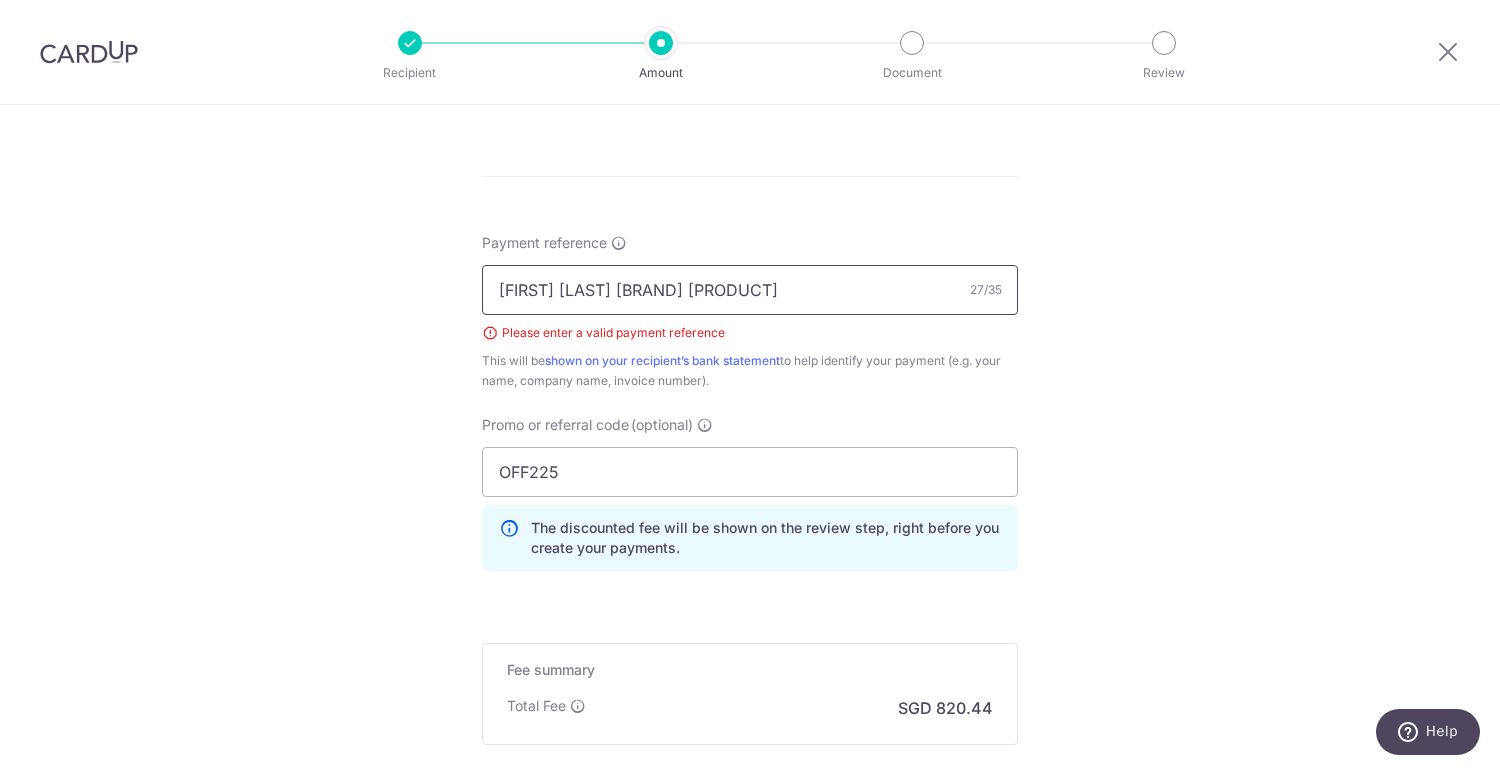click on "Gerard Chia Toyota Harrier" at bounding box center [750, 290] 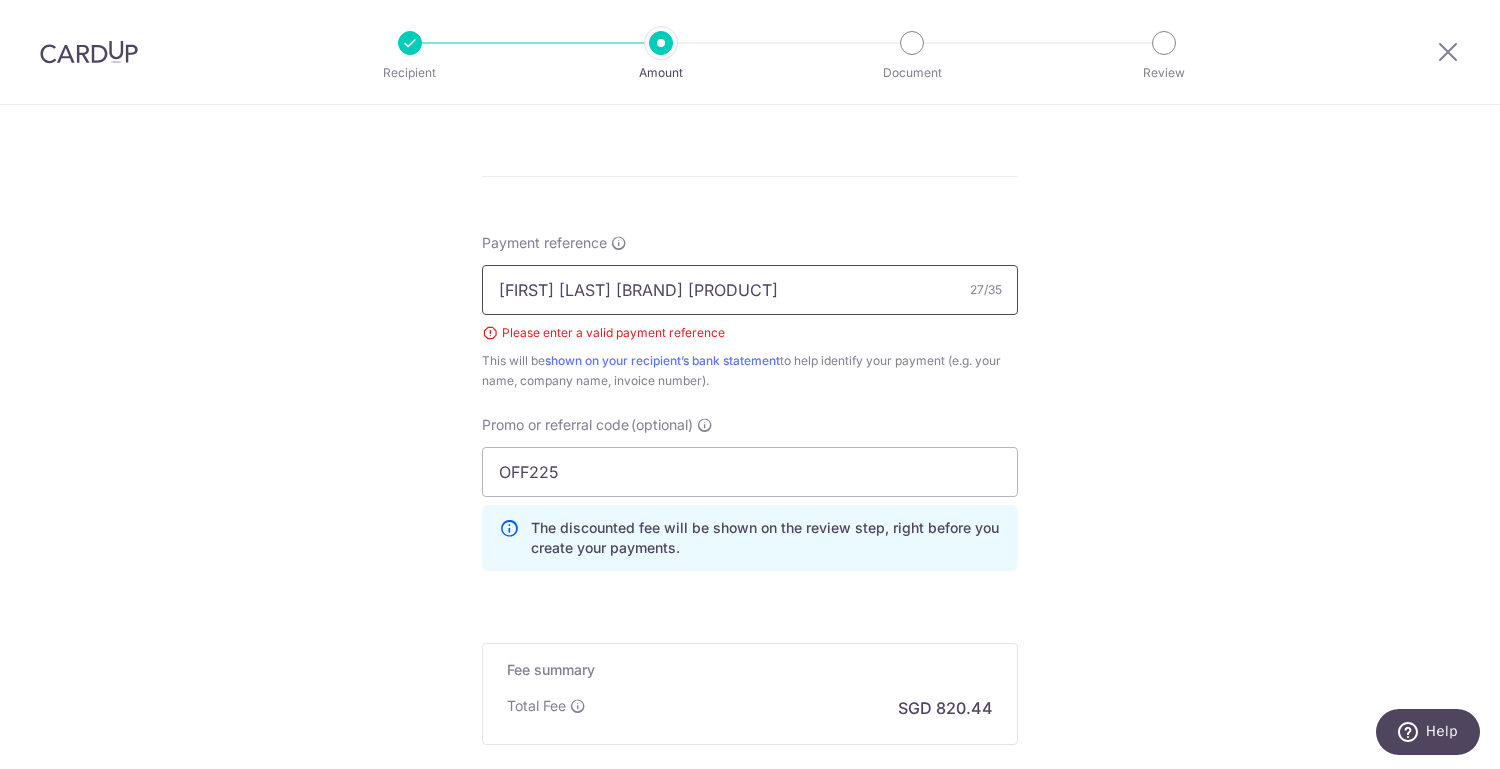 drag, startPoint x: 592, startPoint y: 281, endPoint x: 873, endPoint y: 291, distance: 281.1779 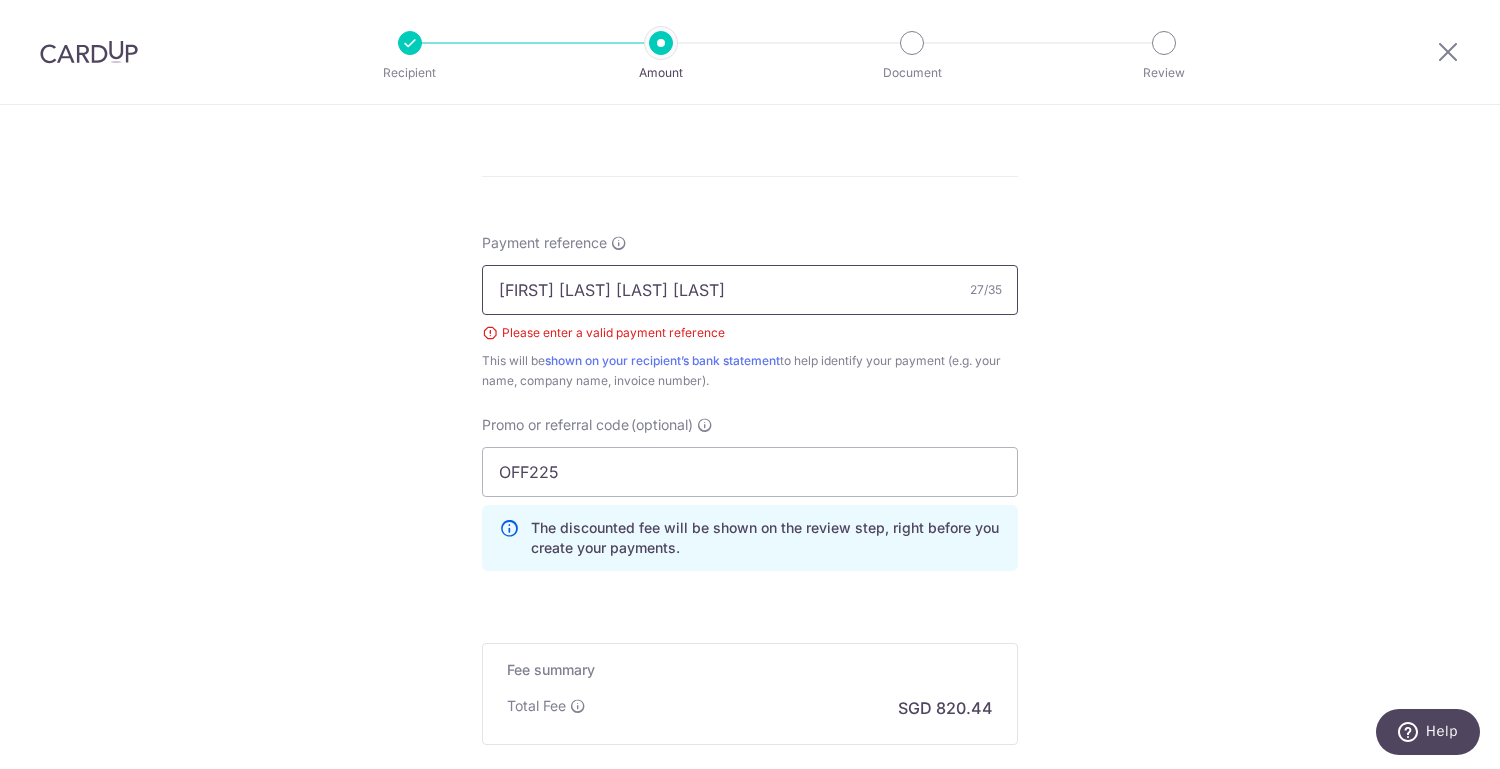 scroll, scrollTop: 1441, scrollLeft: 0, axis: vertical 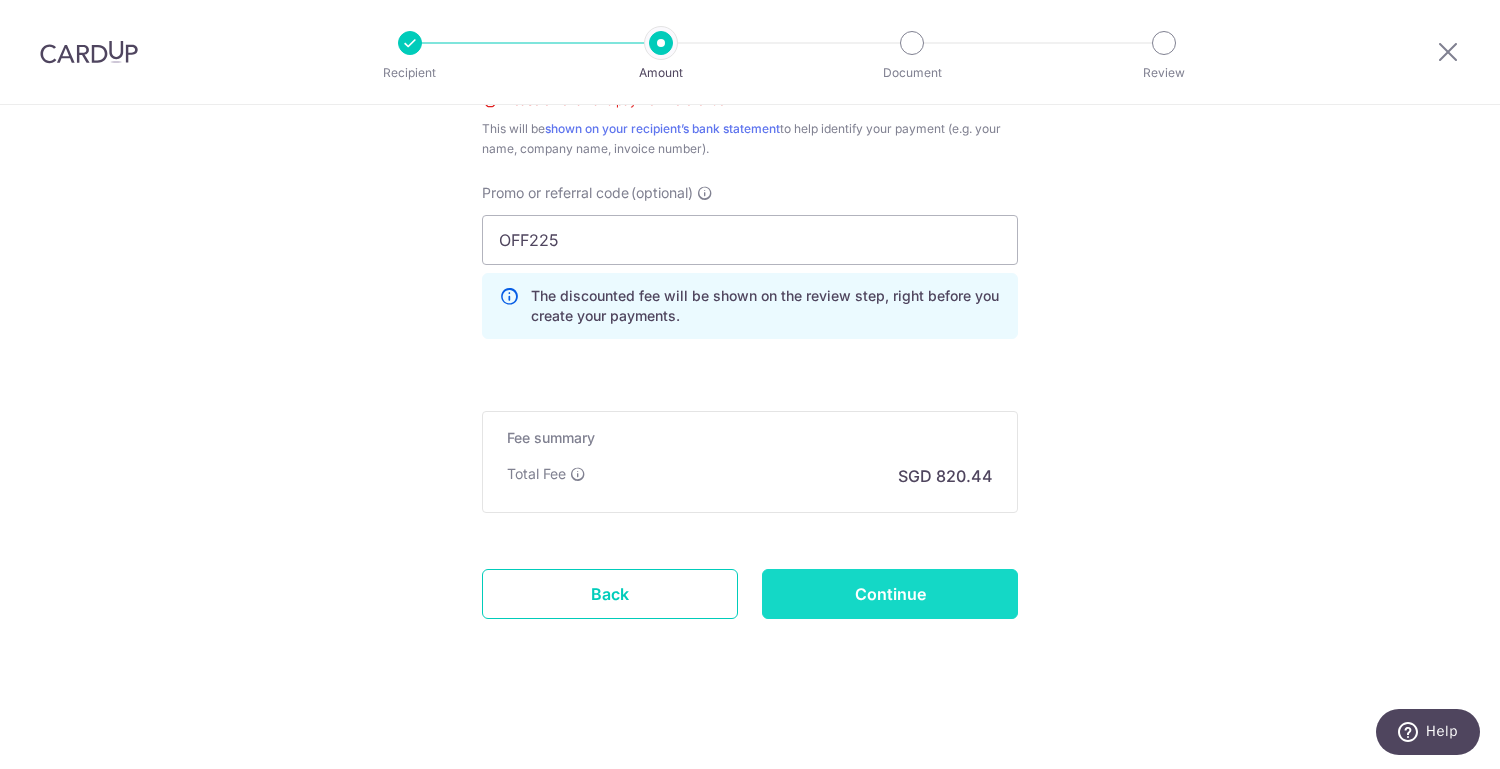 type on "Gerard Chia Car Downpayment" 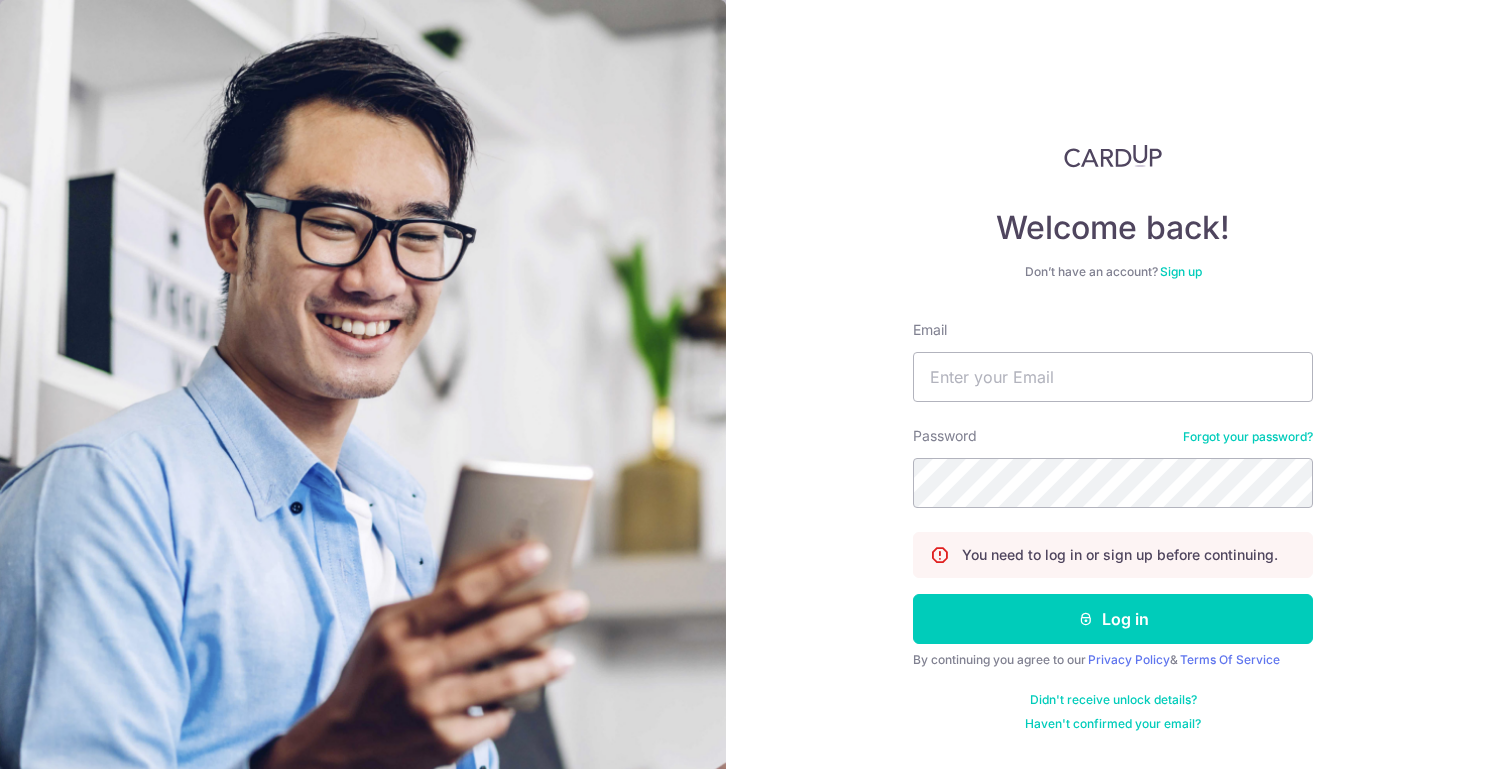 scroll, scrollTop: 0, scrollLeft: 0, axis: both 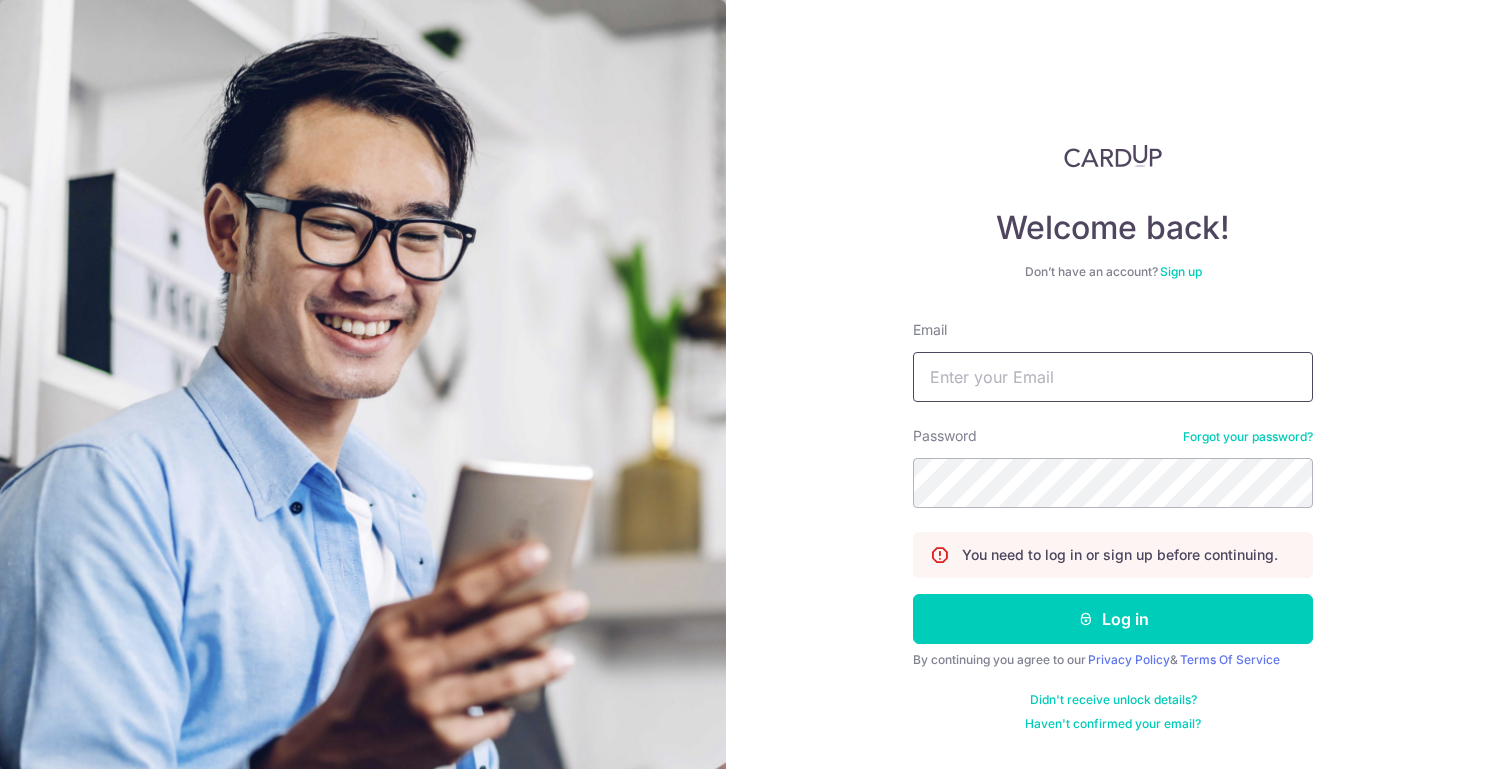 click on "Email" at bounding box center (1113, 377) 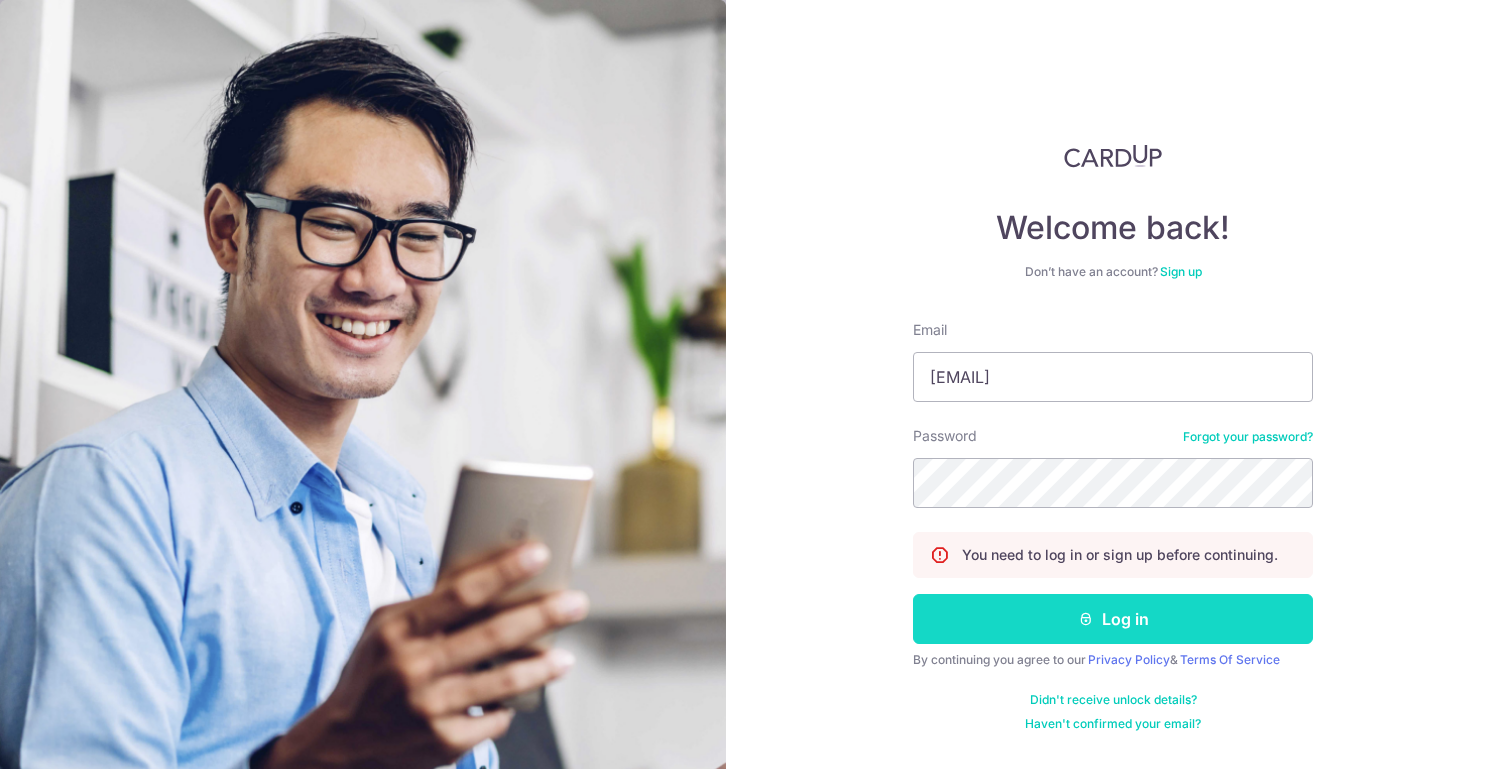 click on "Log in" at bounding box center [1113, 619] 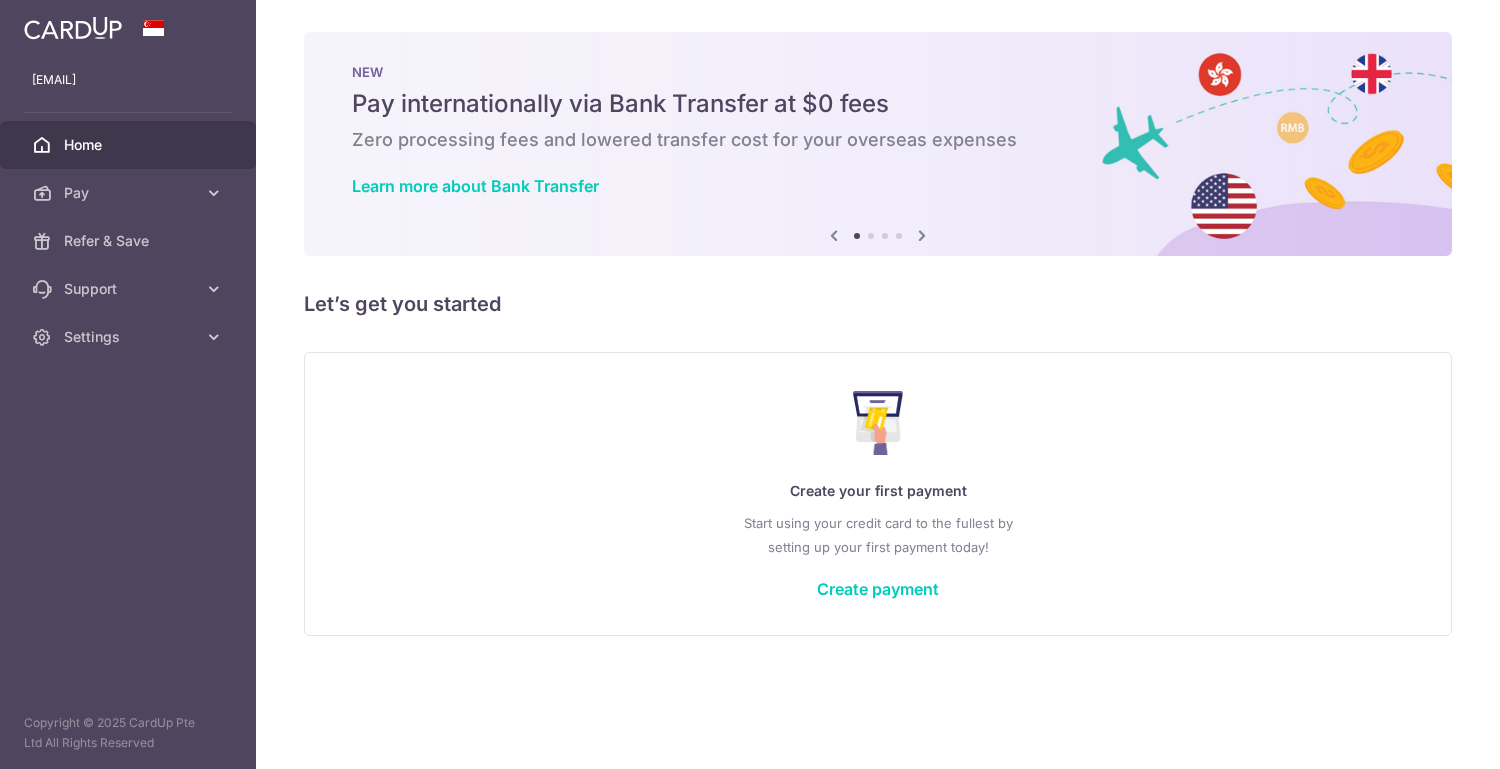 scroll, scrollTop: 0, scrollLeft: 0, axis: both 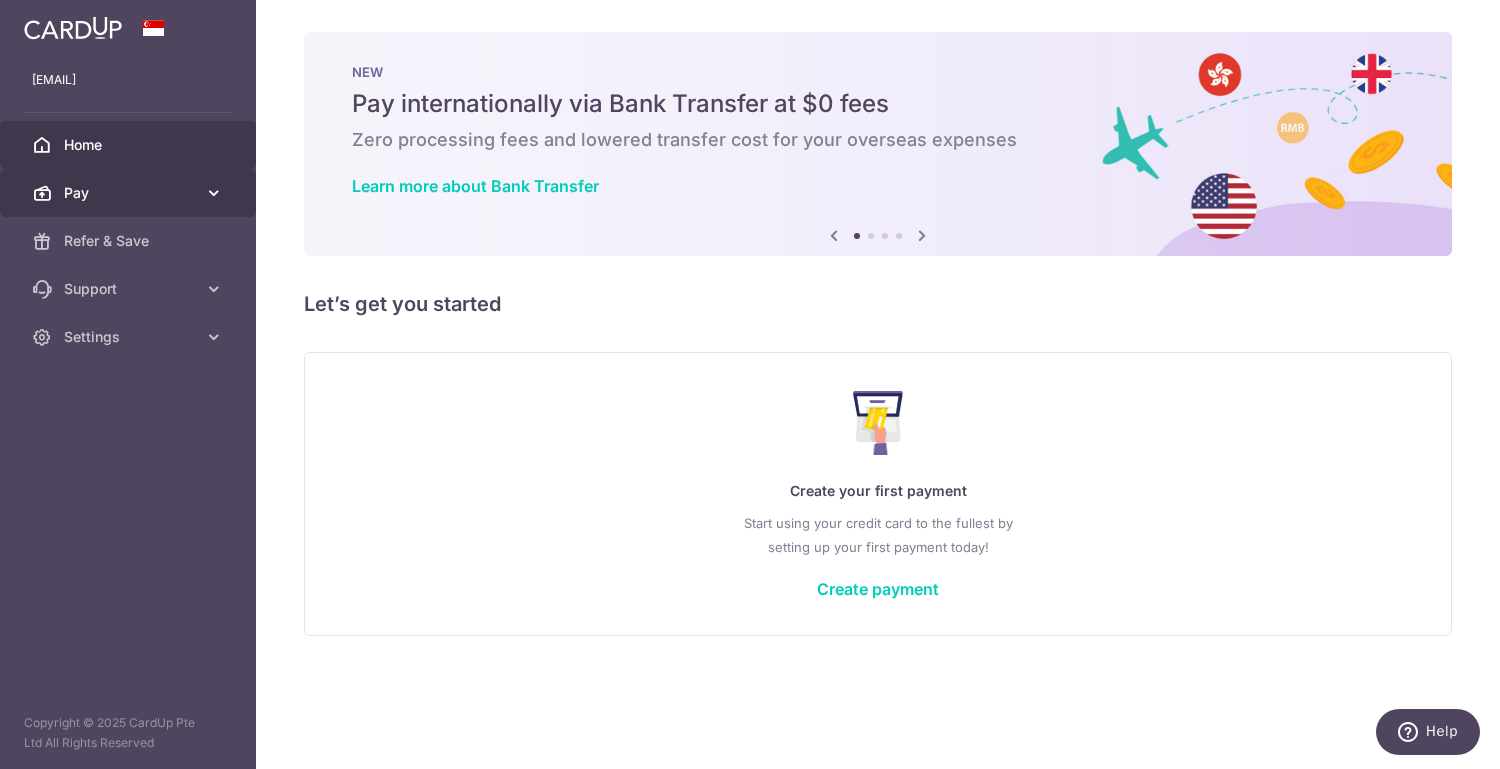 click on "Pay" at bounding box center [130, 193] 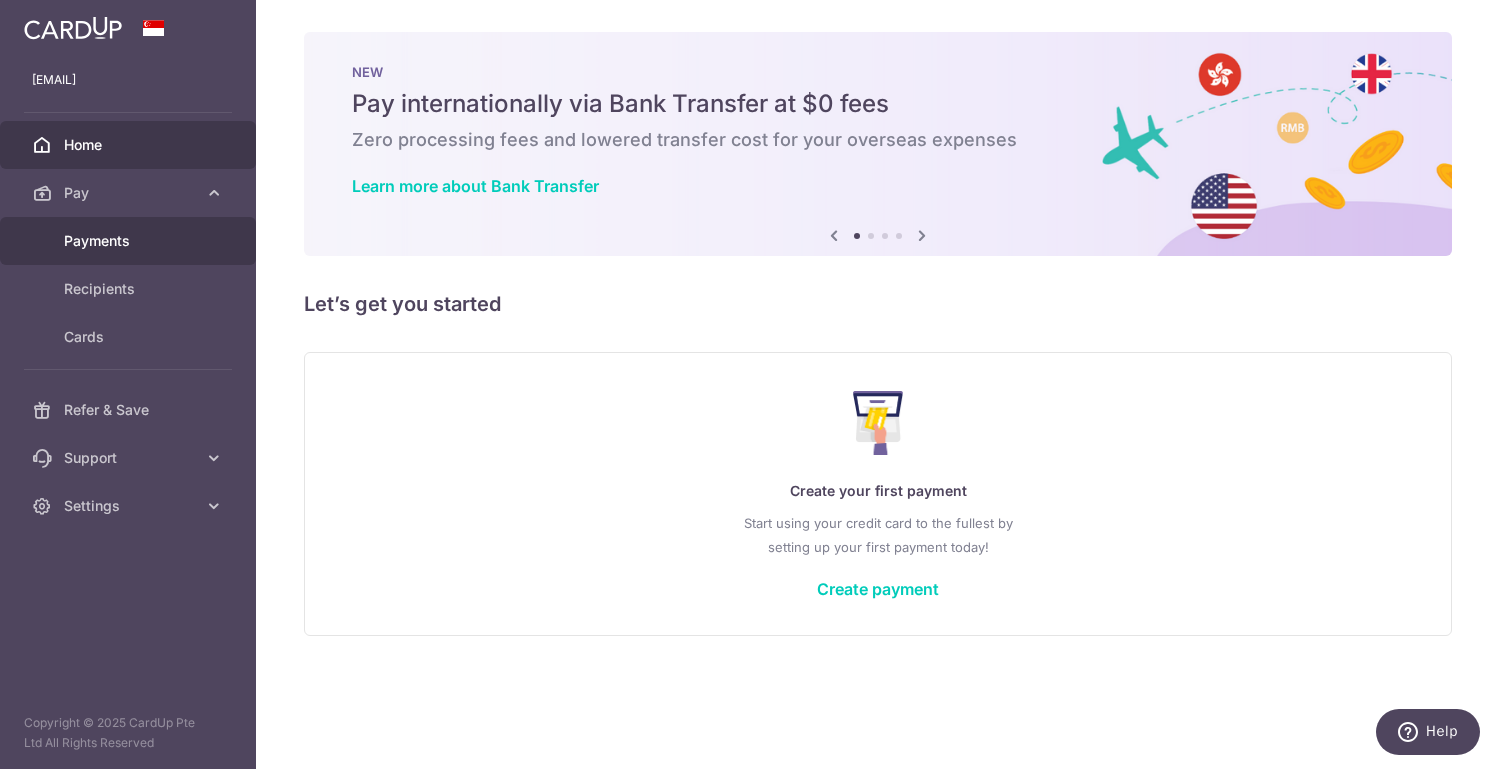 click on "Payments" at bounding box center [130, 241] 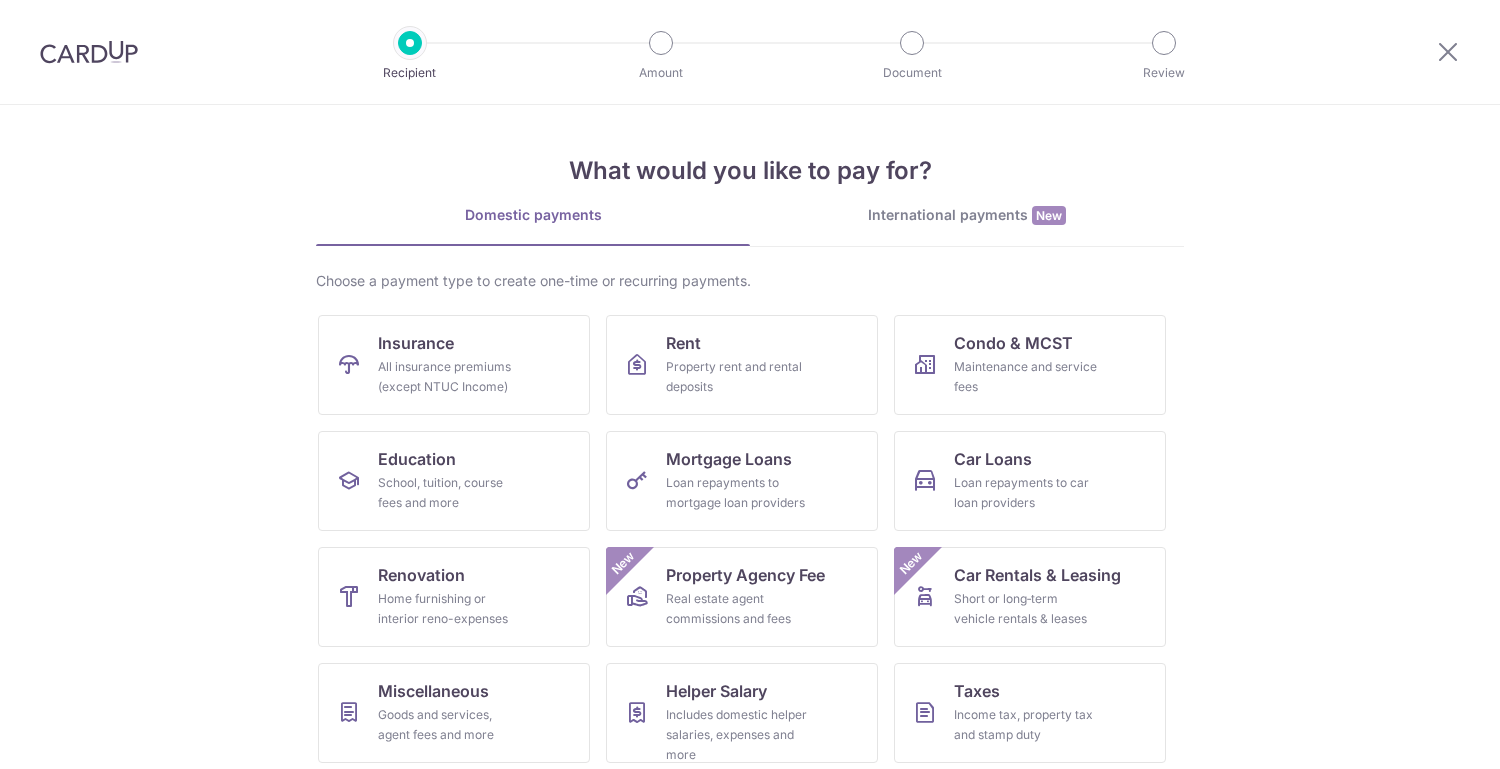 scroll, scrollTop: 0, scrollLeft: 0, axis: both 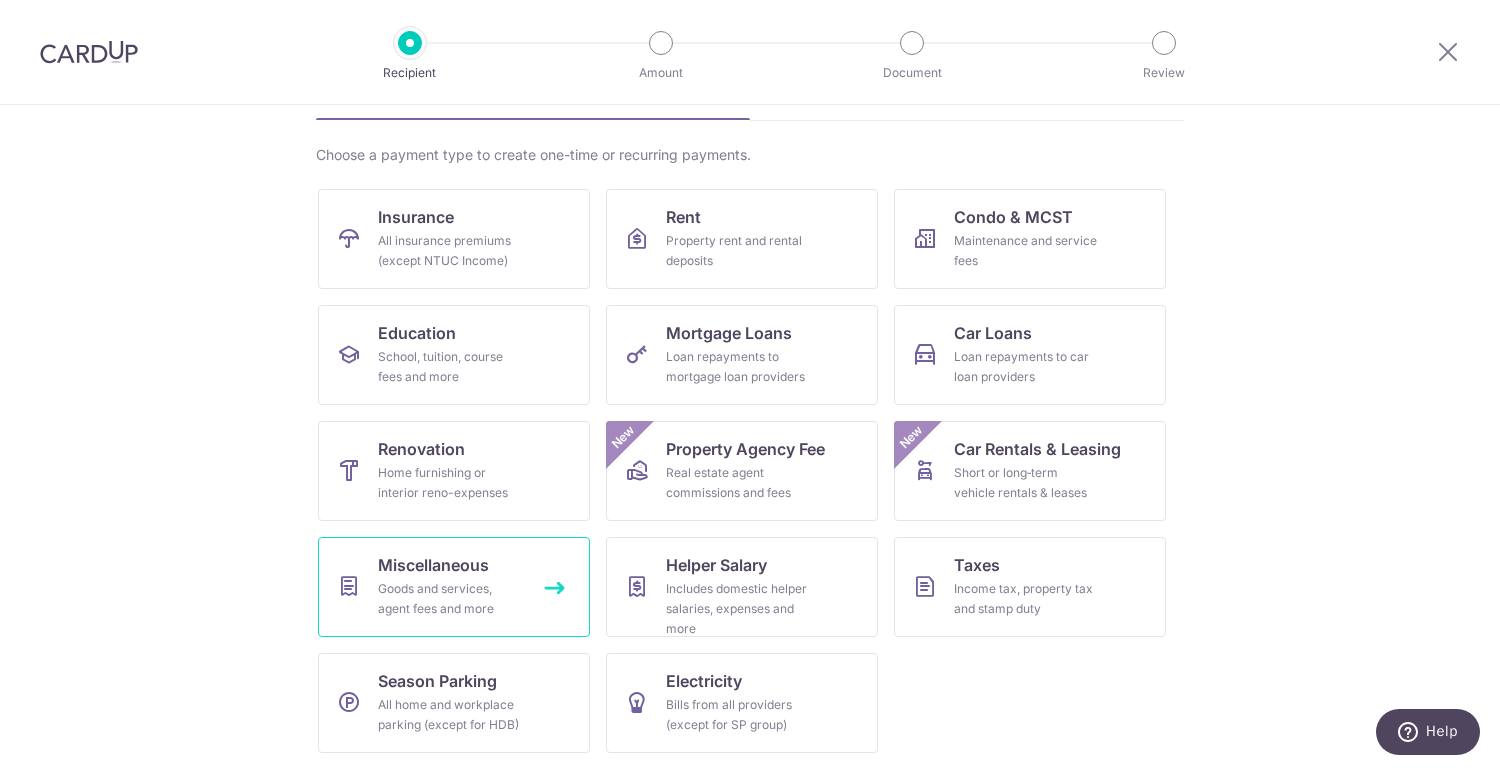 click on "Goods and services, agent fees and more" at bounding box center (450, 599) 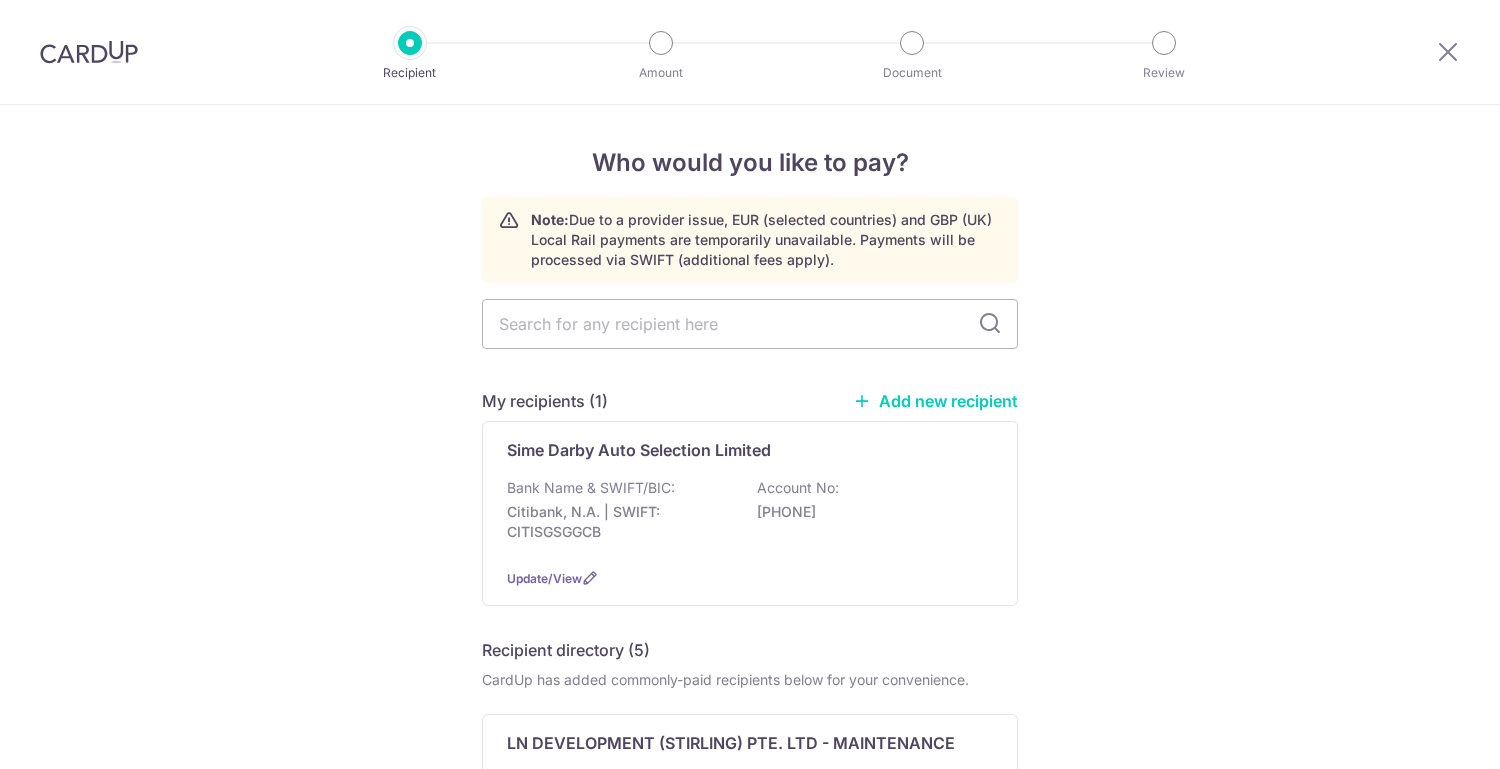scroll, scrollTop: 0, scrollLeft: 0, axis: both 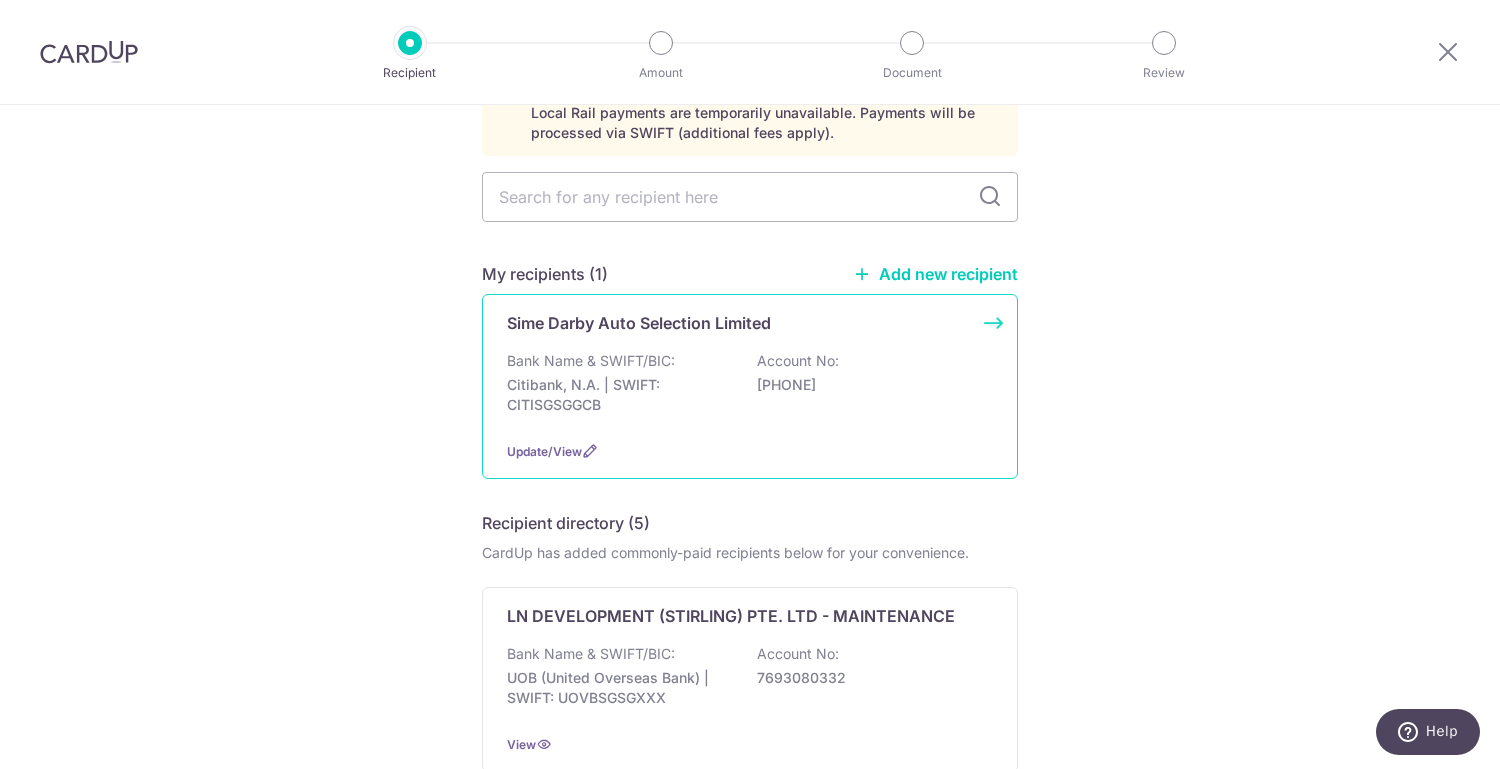 click on "Bank Name & SWIFT/BIC:
Citibank, N.A. | SWIFT: CITISGSGGCB
Account No:
[ACCOUNT]" at bounding box center [750, 388] 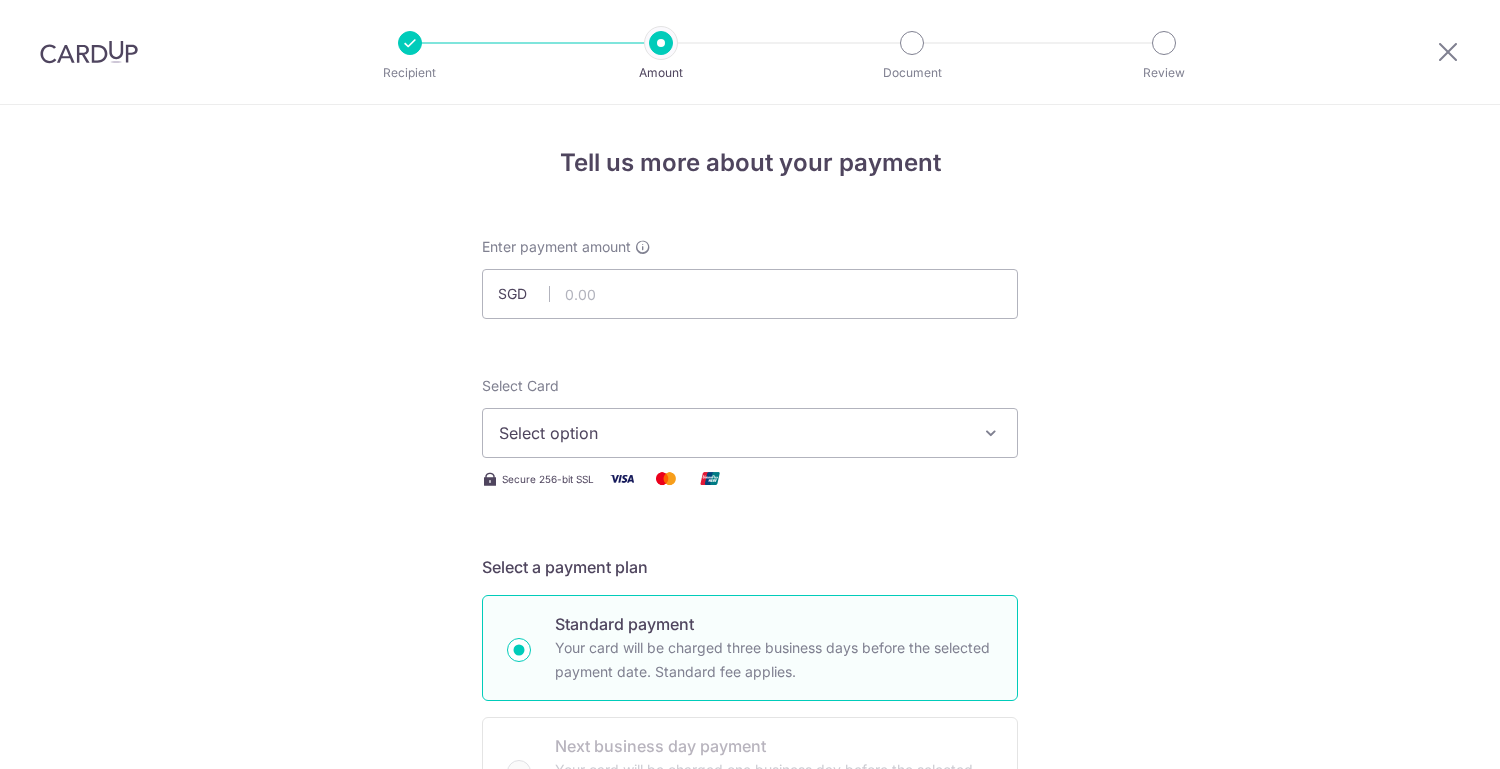 scroll, scrollTop: 0, scrollLeft: 0, axis: both 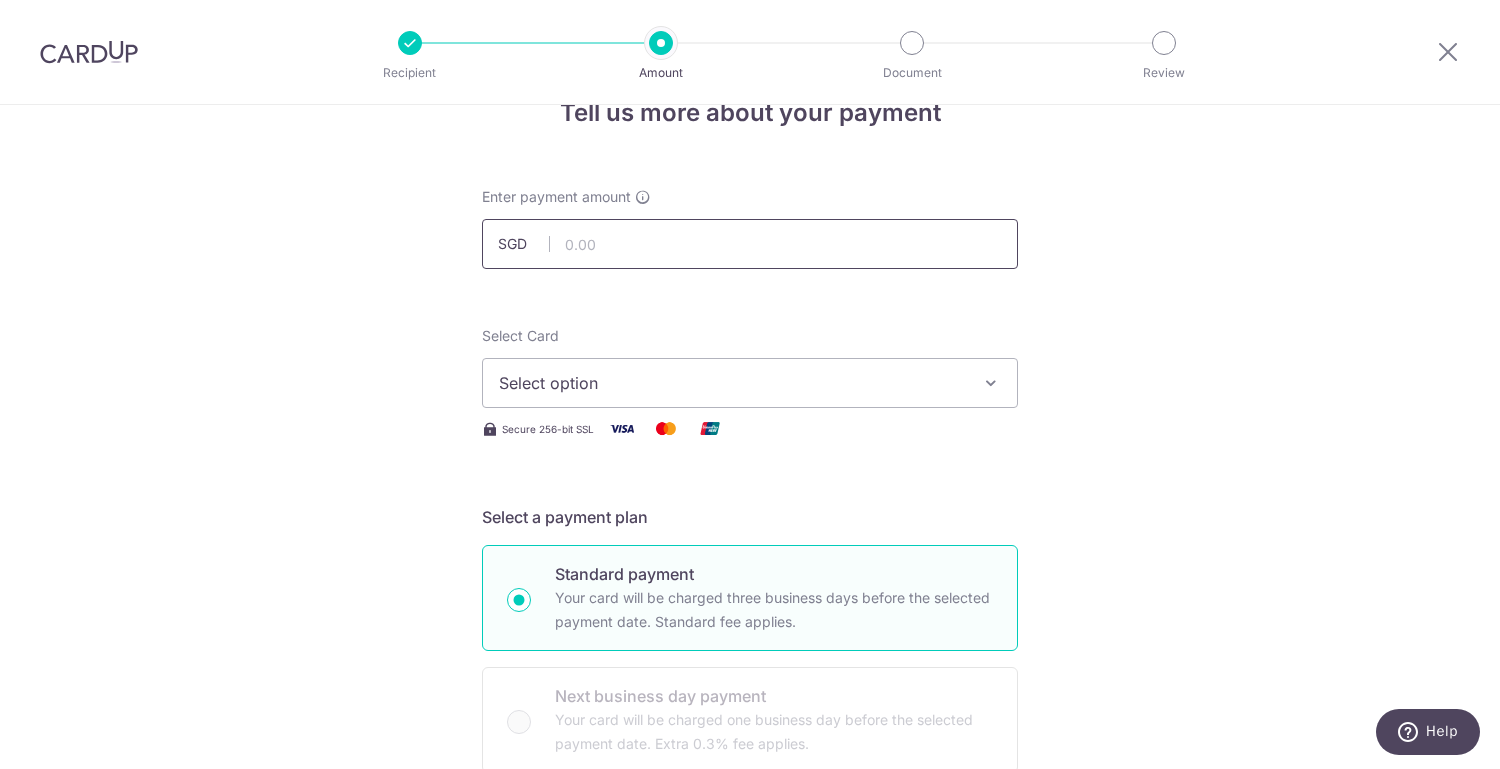 click at bounding box center (750, 244) 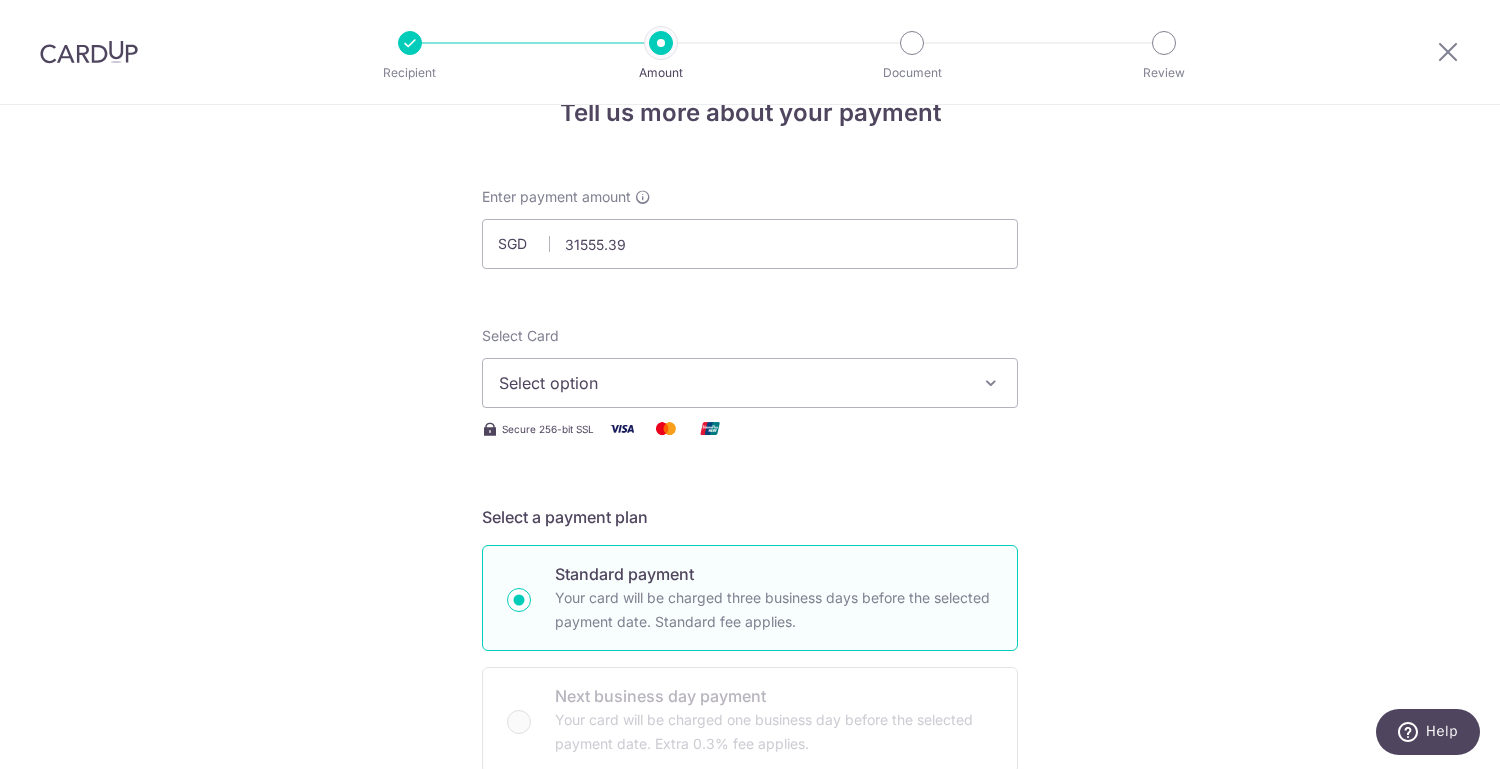 type on "31,555.39" 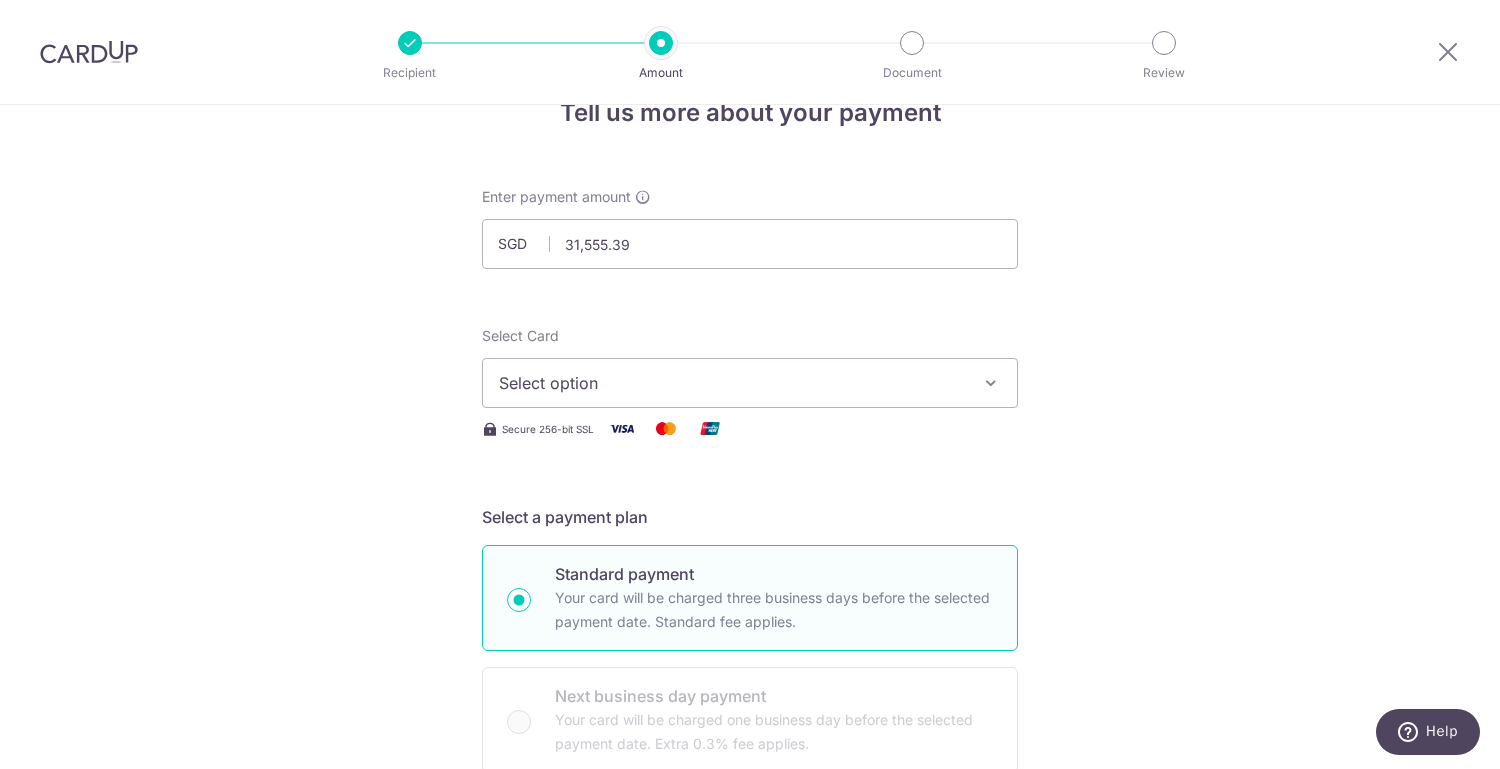 click on "Select option" at bounding box center [732, 383] 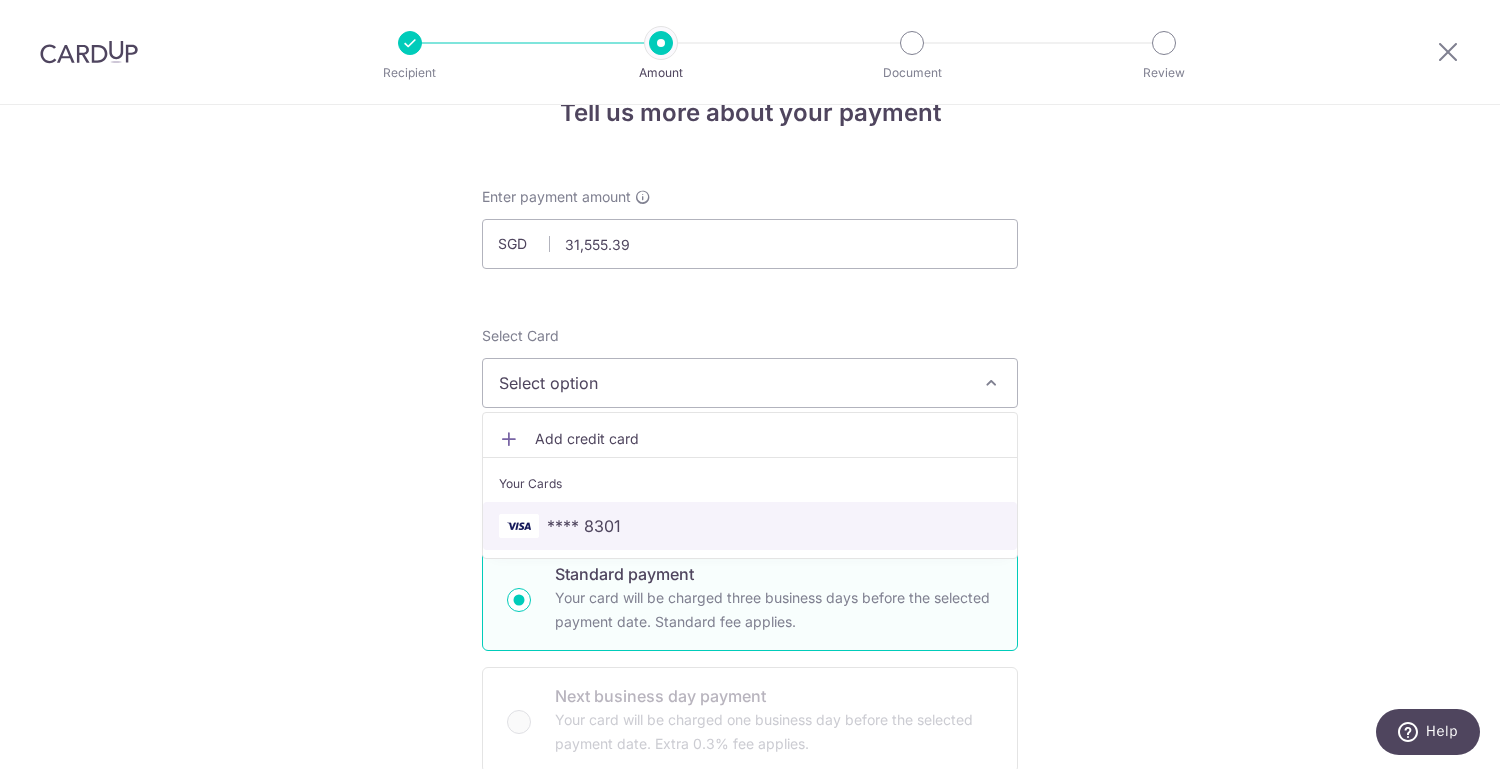 click on "**** 8301" at bounding box center [750, 526] 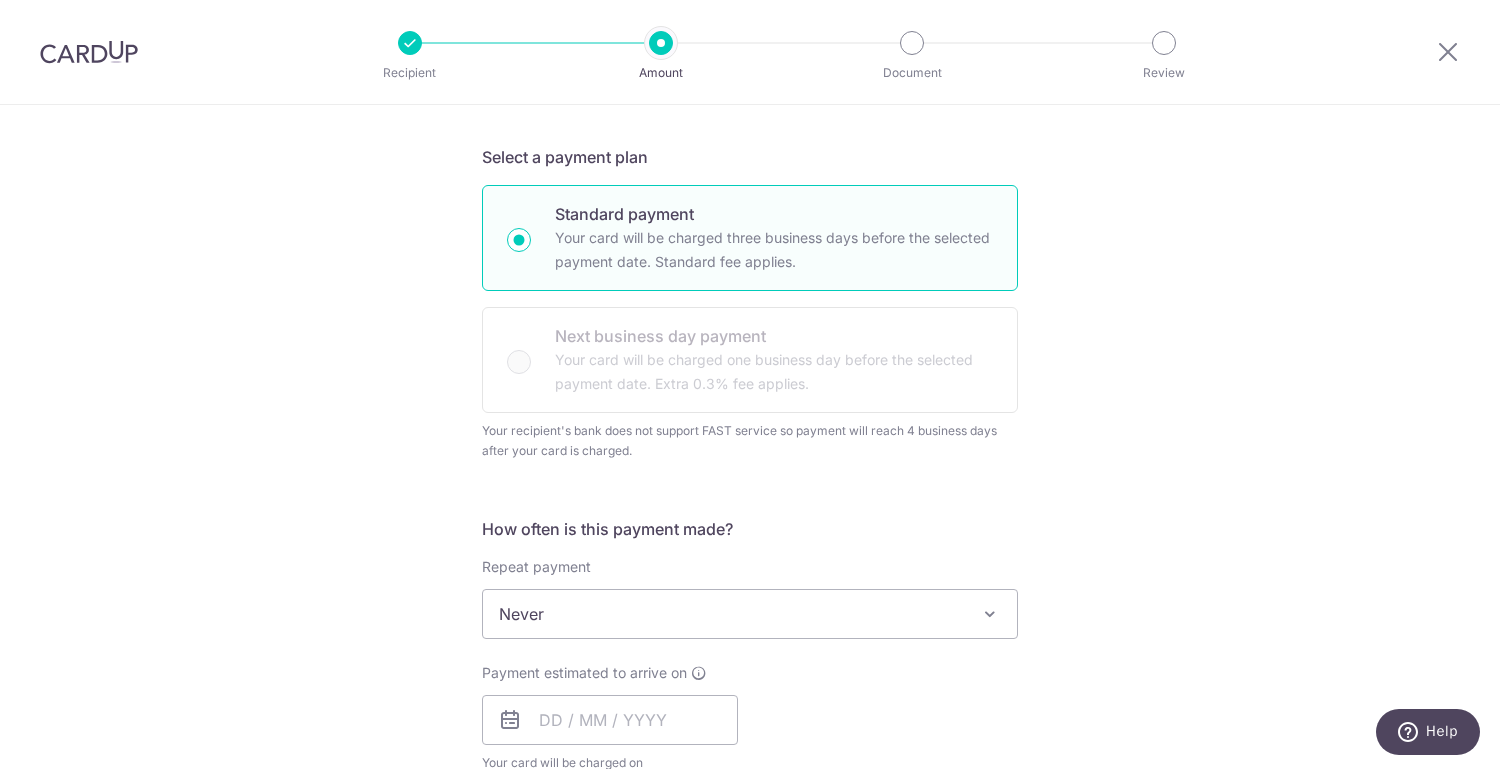 scroll, scrollTop: 507, scrollLeft: 0, axis: vertical 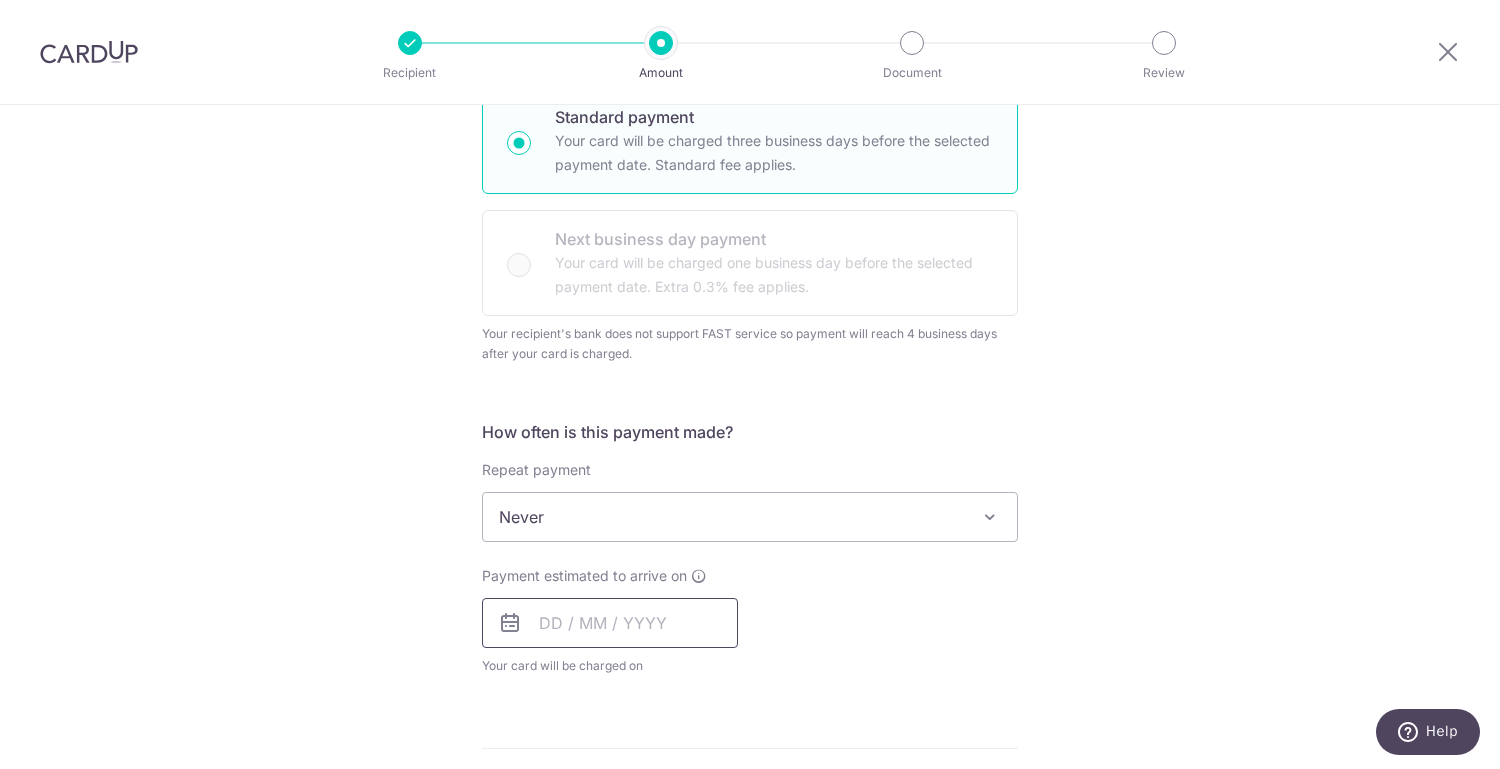 click at bounding box center (610, 623) 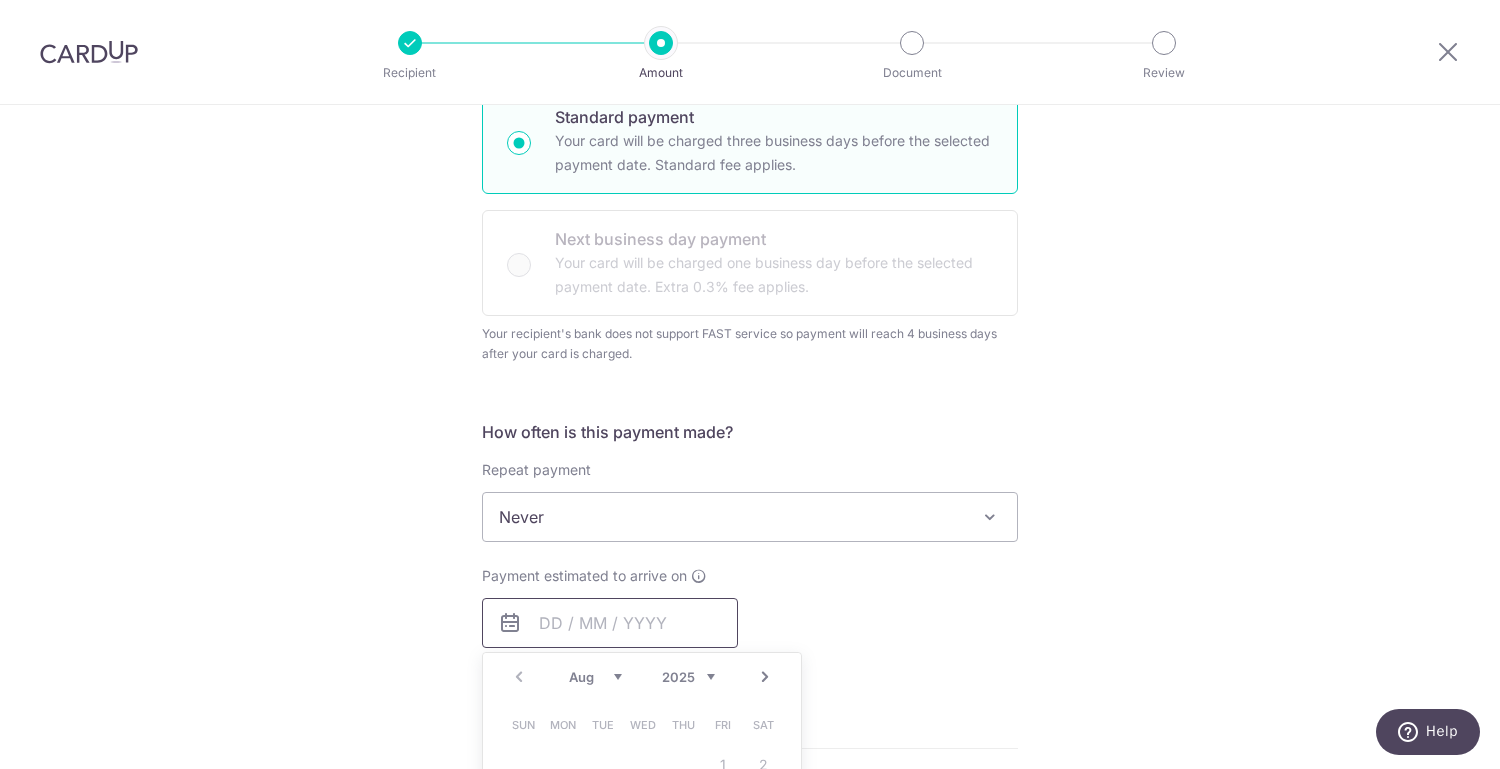 scroll, scrollTop: 669, scrollLeft: 0, axis: vertical 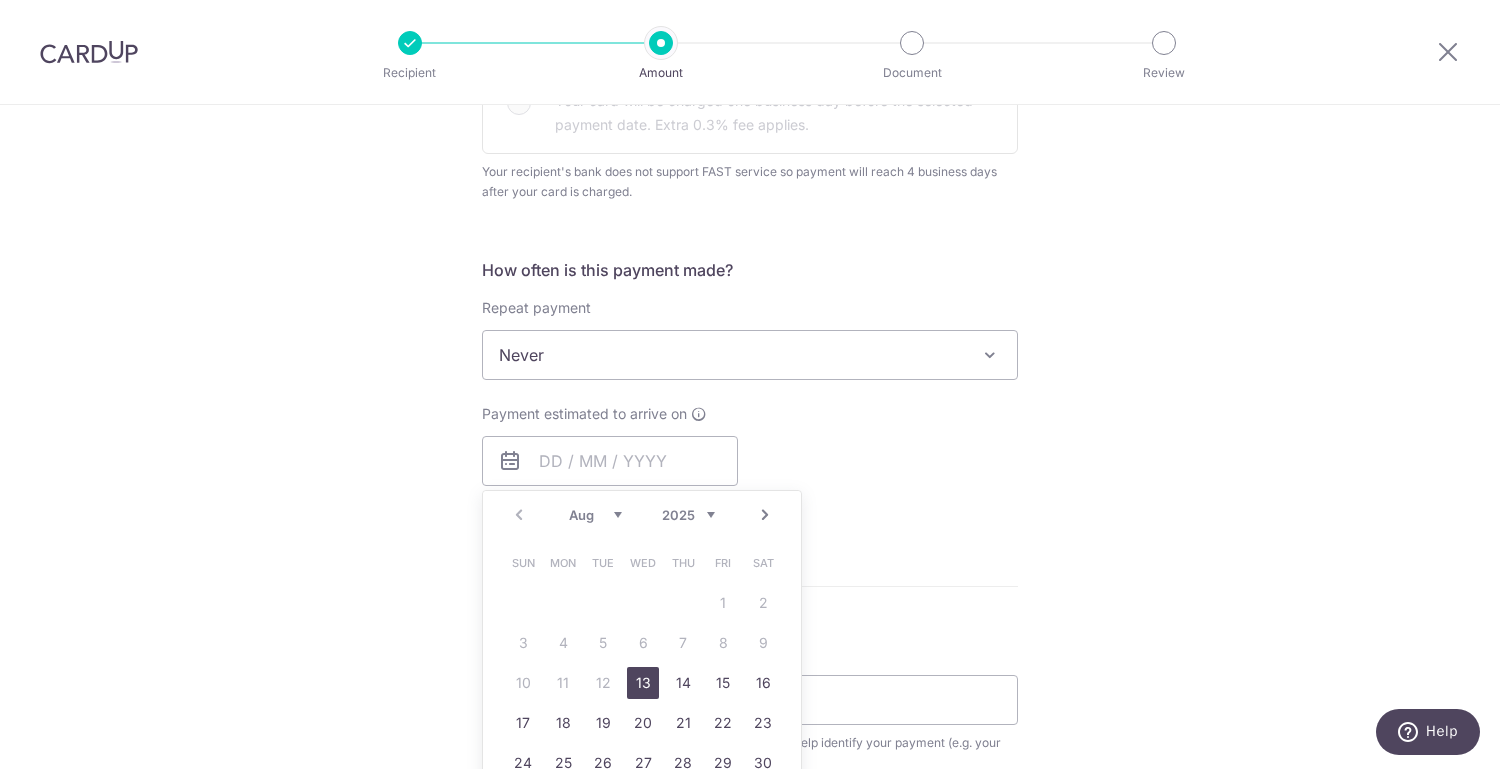 click on "13" at bounding box center [643, 683] 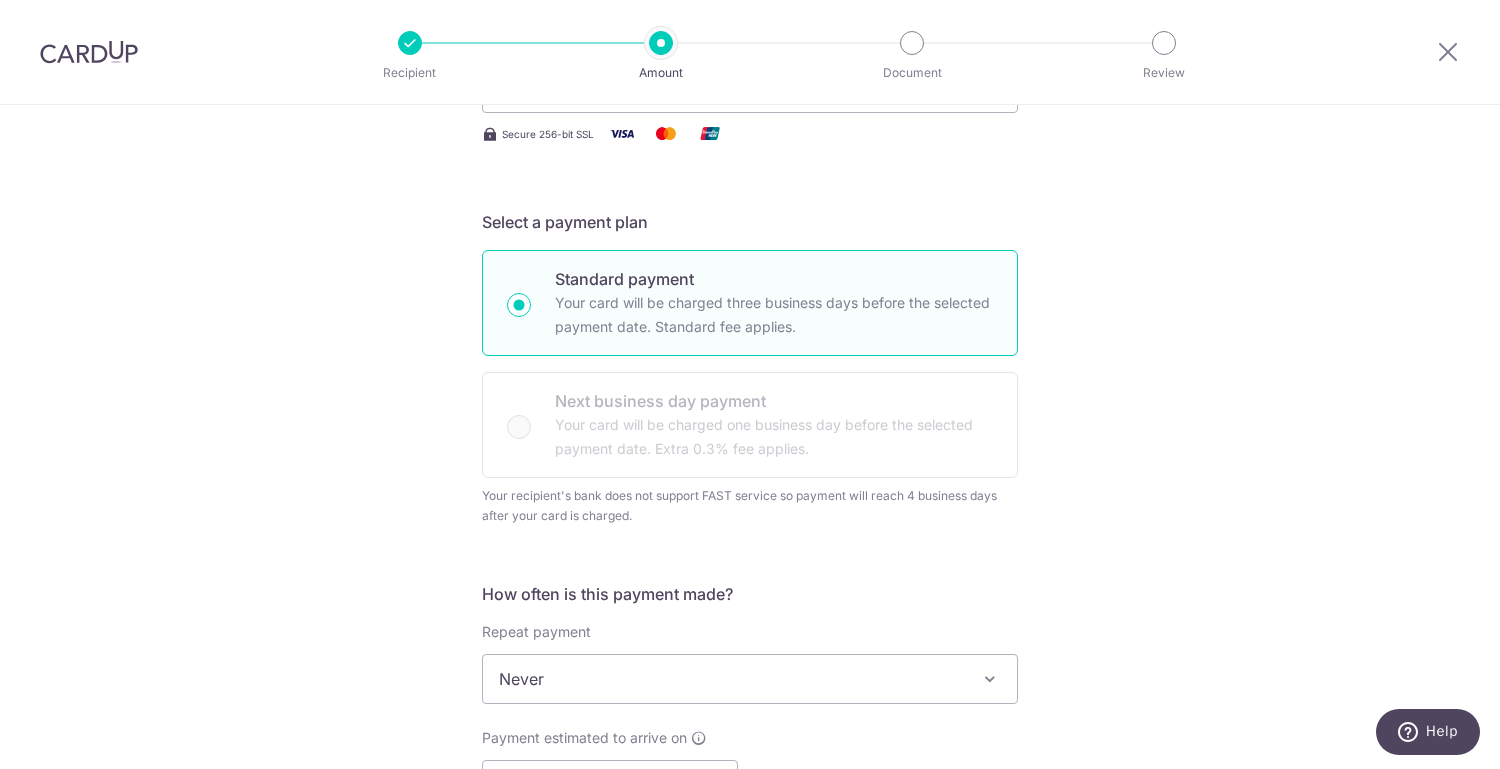 scroll, scrollTop: 344, scrollLeft: 0, axis: vertical 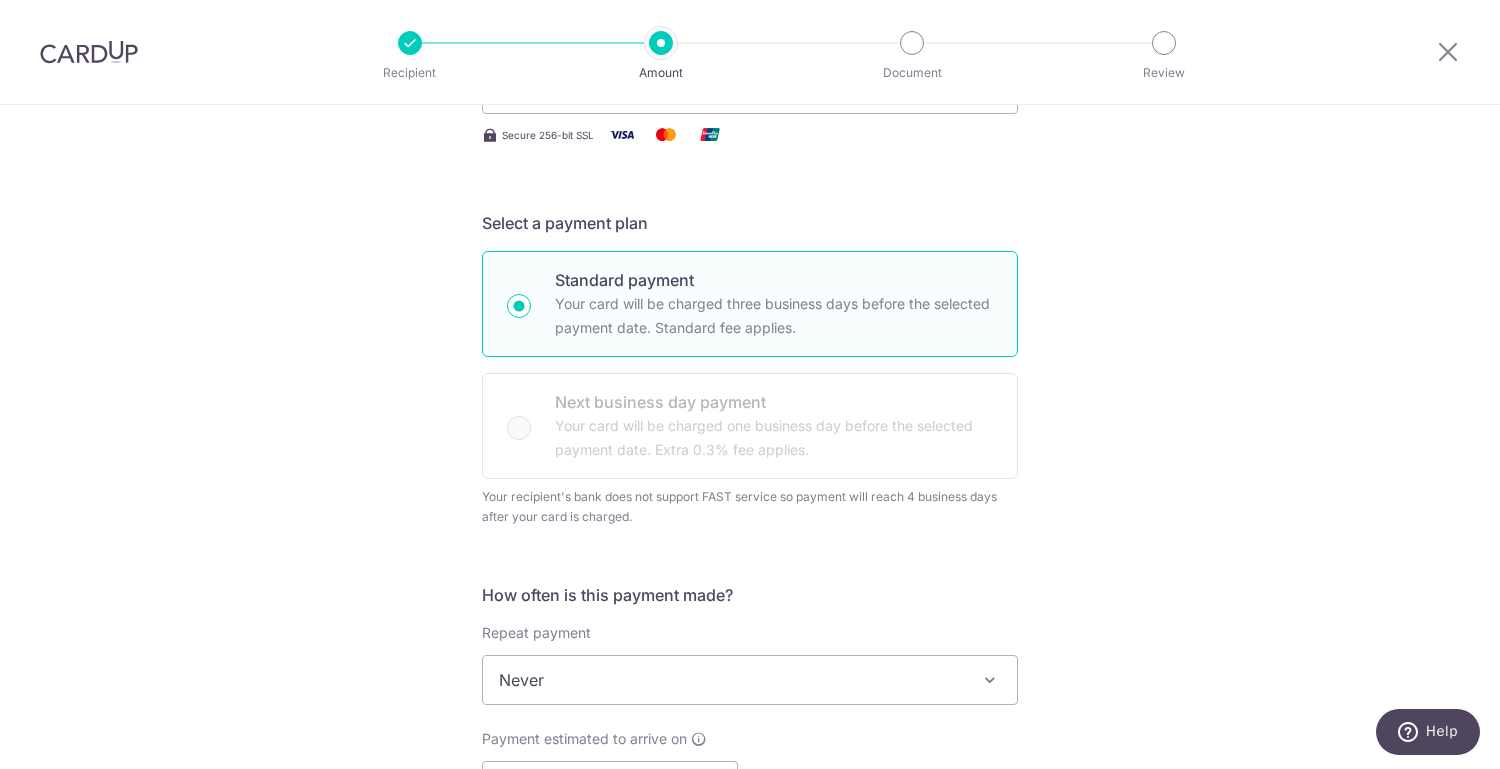 click on "Standard payment
Your card will be charged three business days before the selected payment date. Standard fee applies.
Next business day payment
Your card will be charged one business day before the selected payment date. Extra 0.3% fee applies." at bounding box center (750, 365) 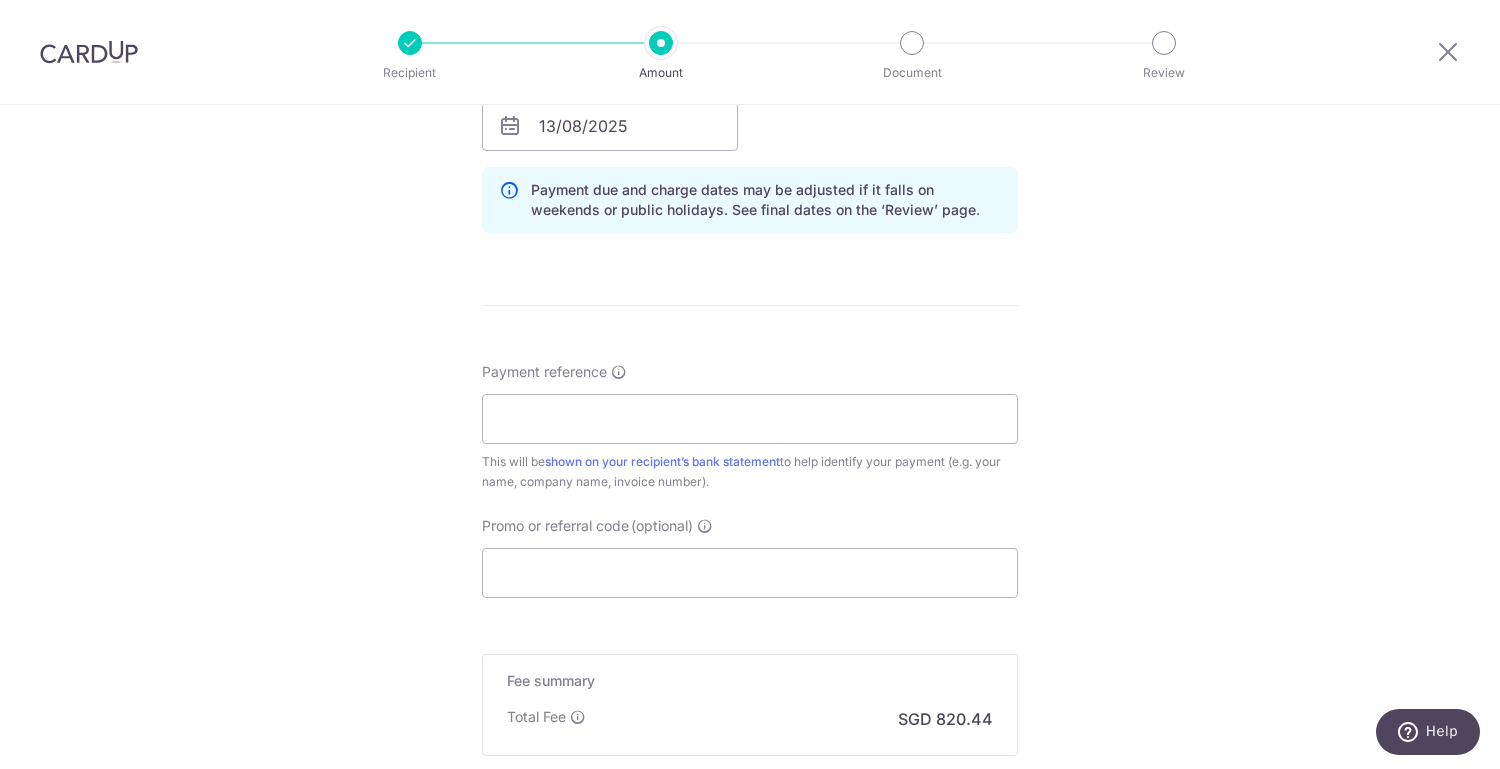 scroll, scrollTop: 1005, scrollLeft: 0, axis: vertical 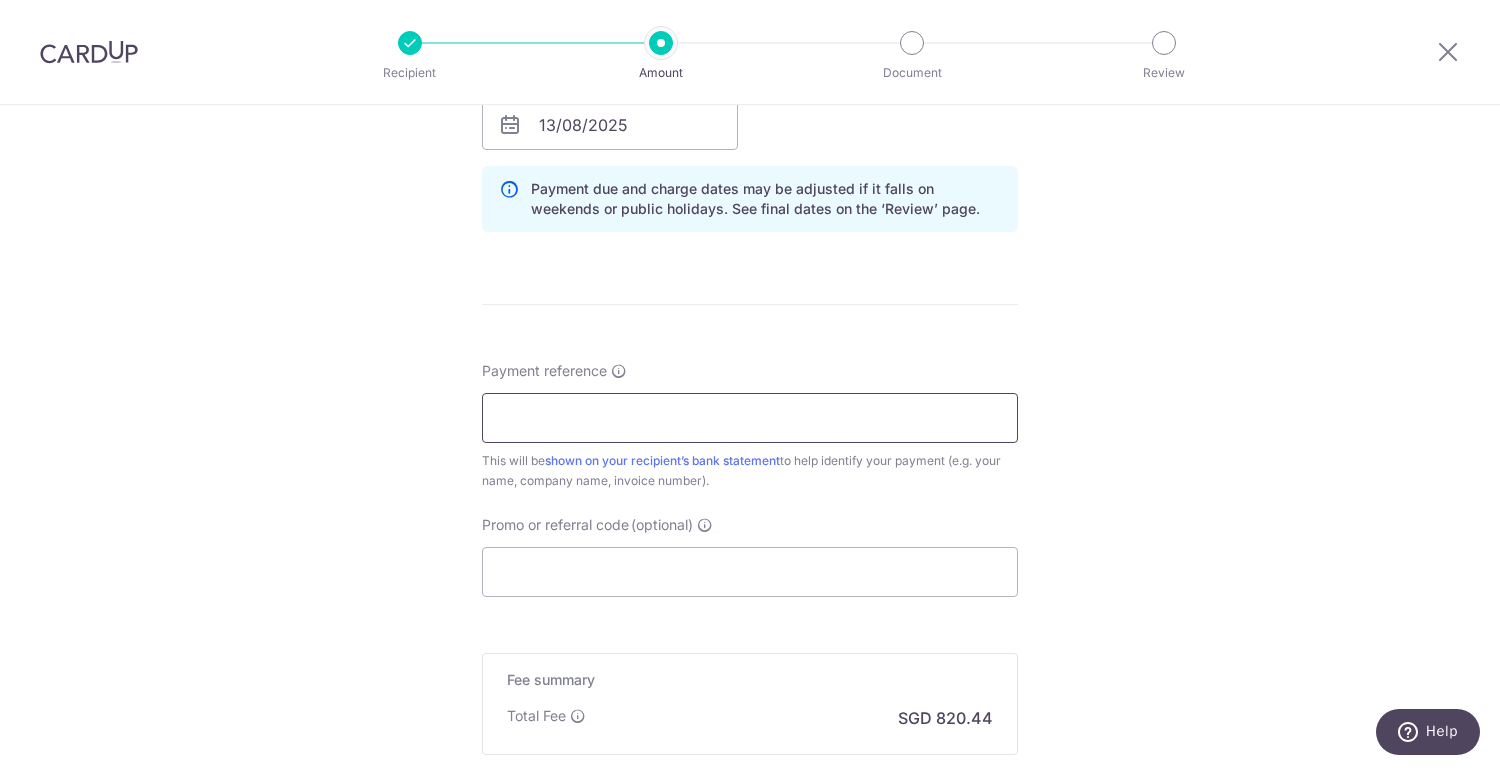 click on "Payment reference" at bounding box center (750, 418) 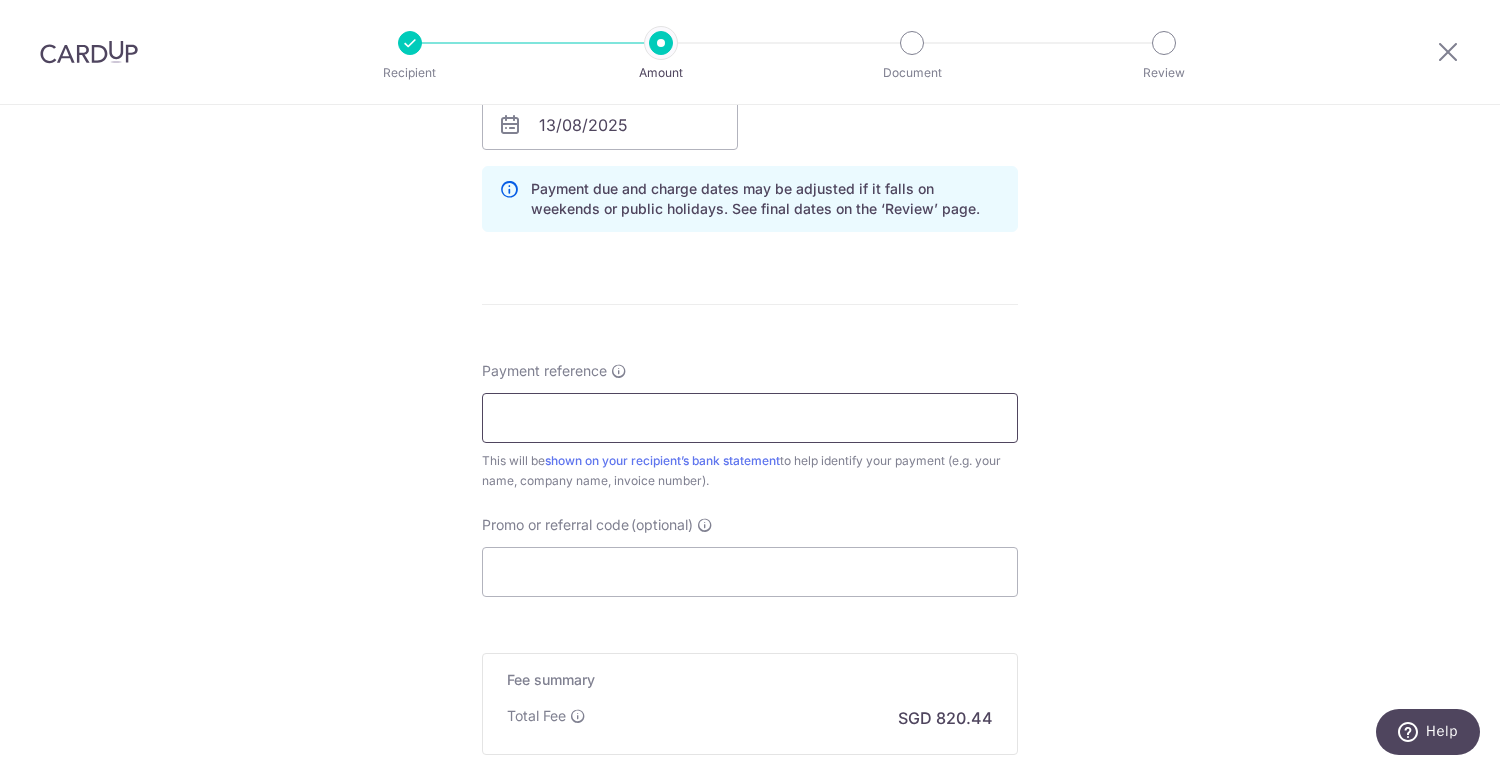 type on "Gerard Chia Car Downpayment" 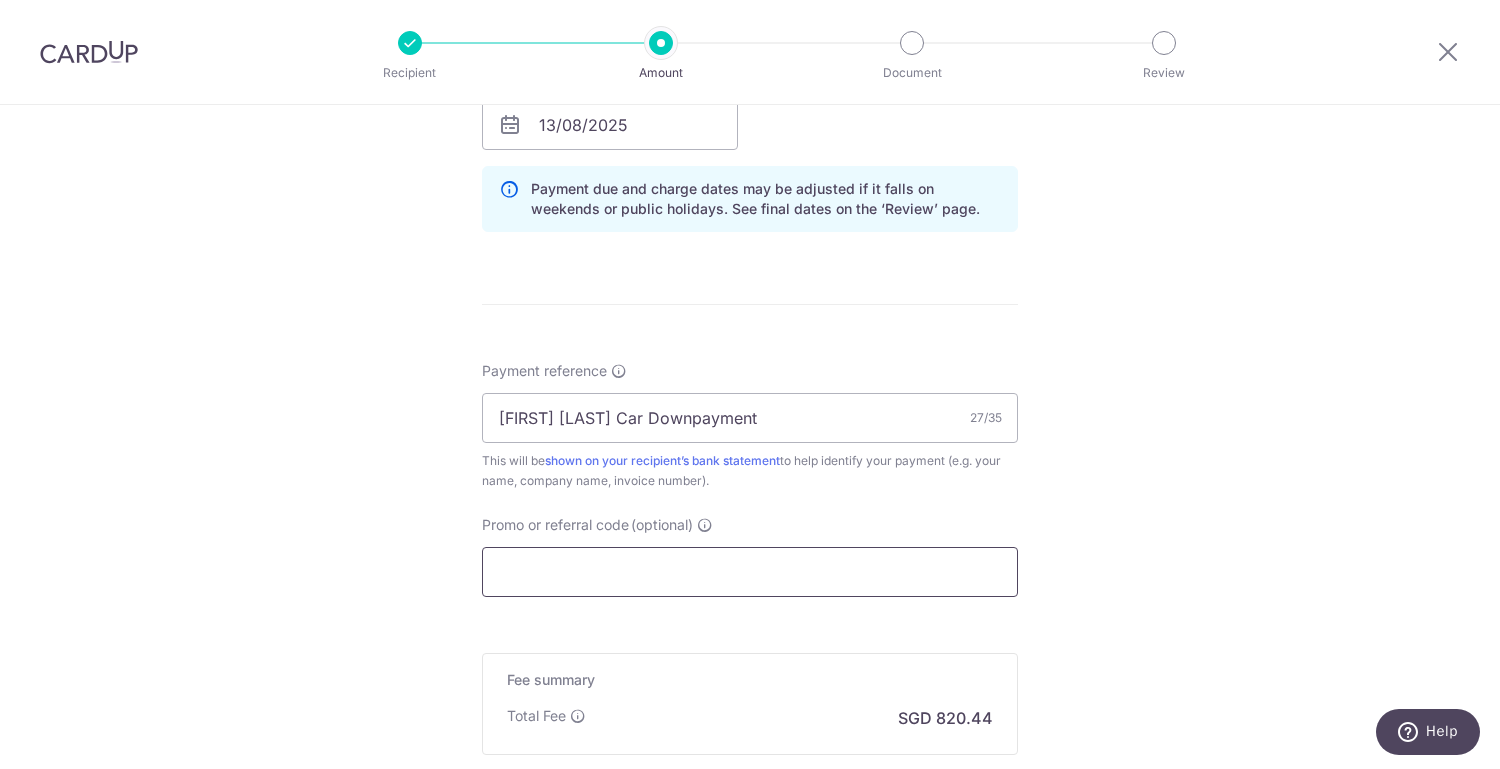 click on "Promo or referral code
(optional)" at bounding box center (750, 572) 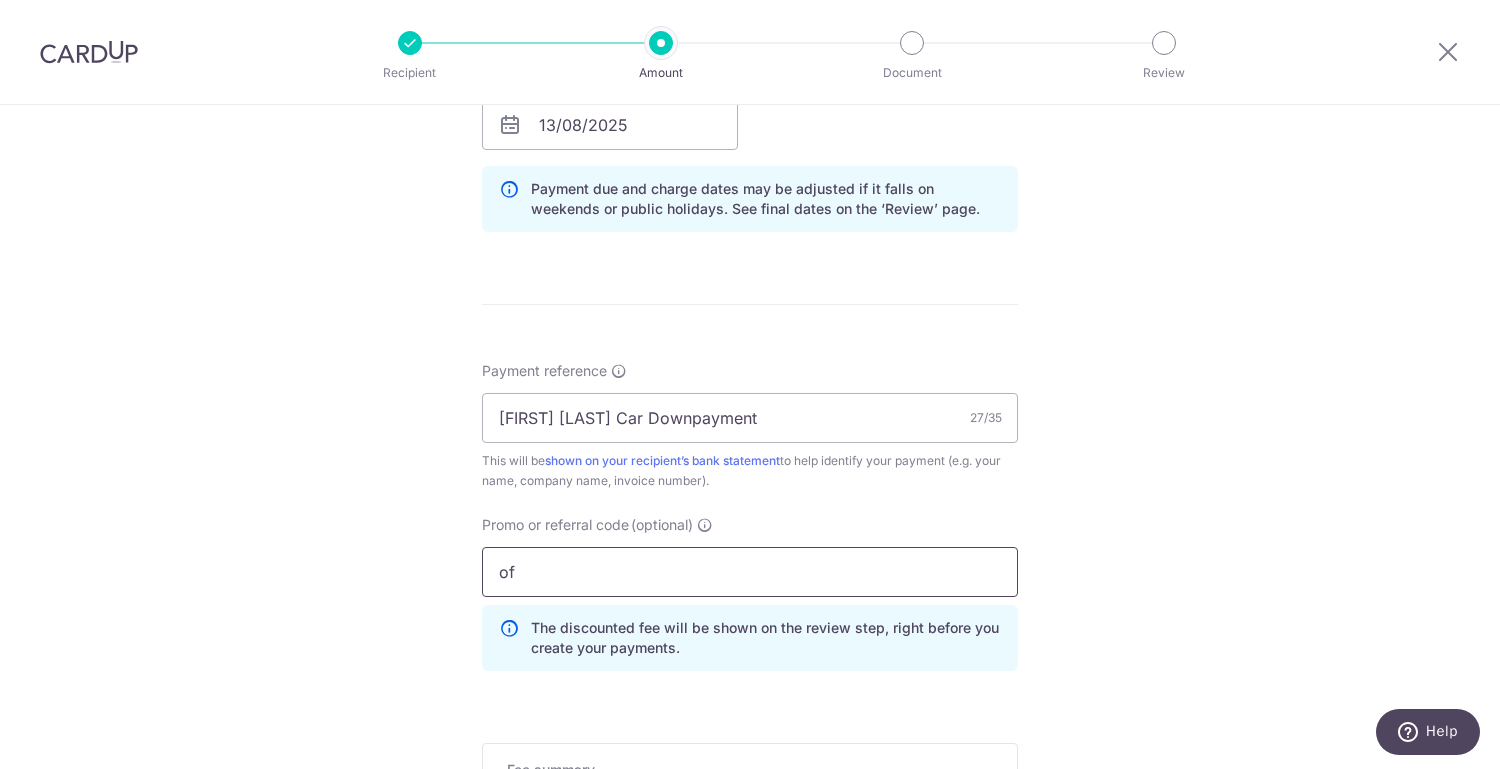 type on "o" 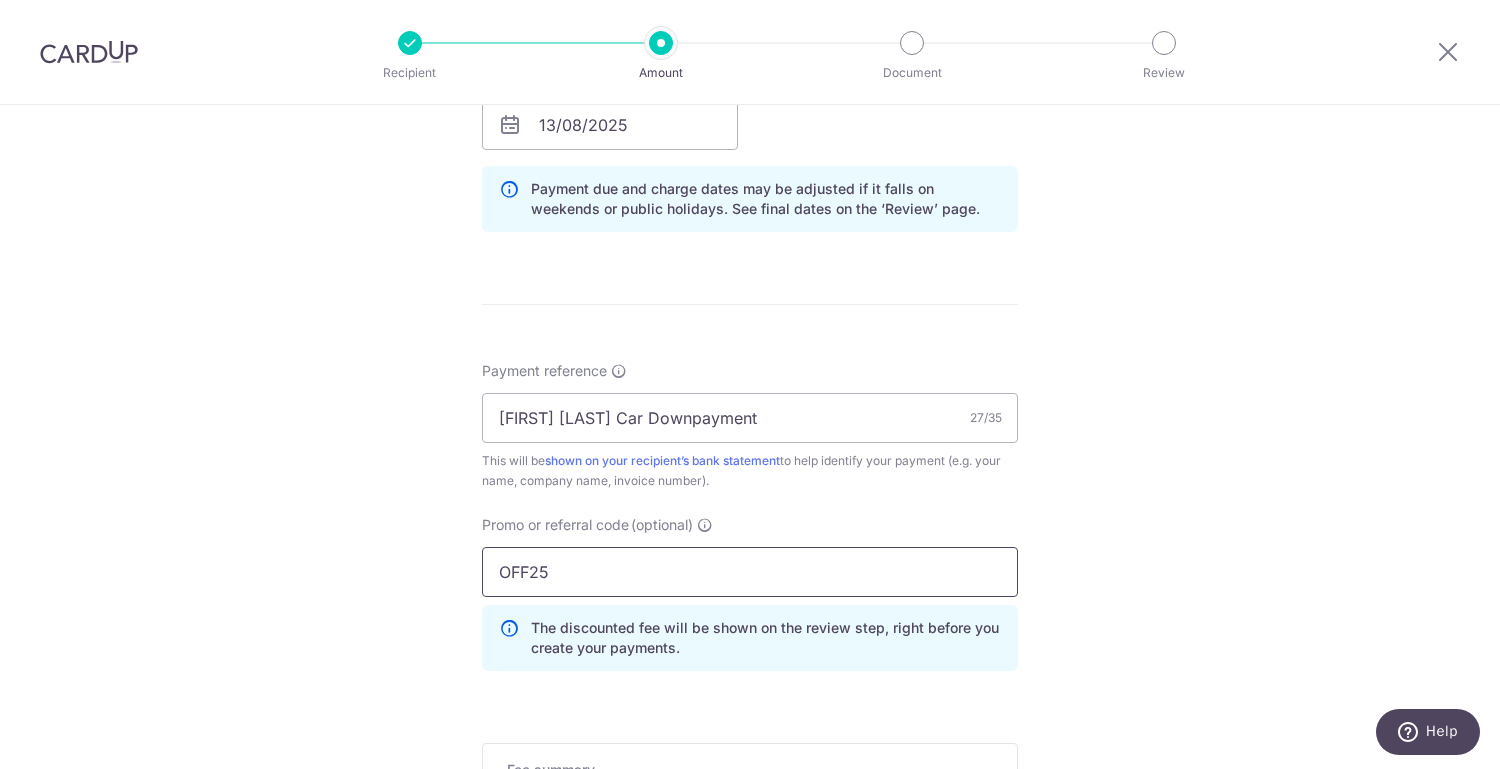 type on "OFF25" 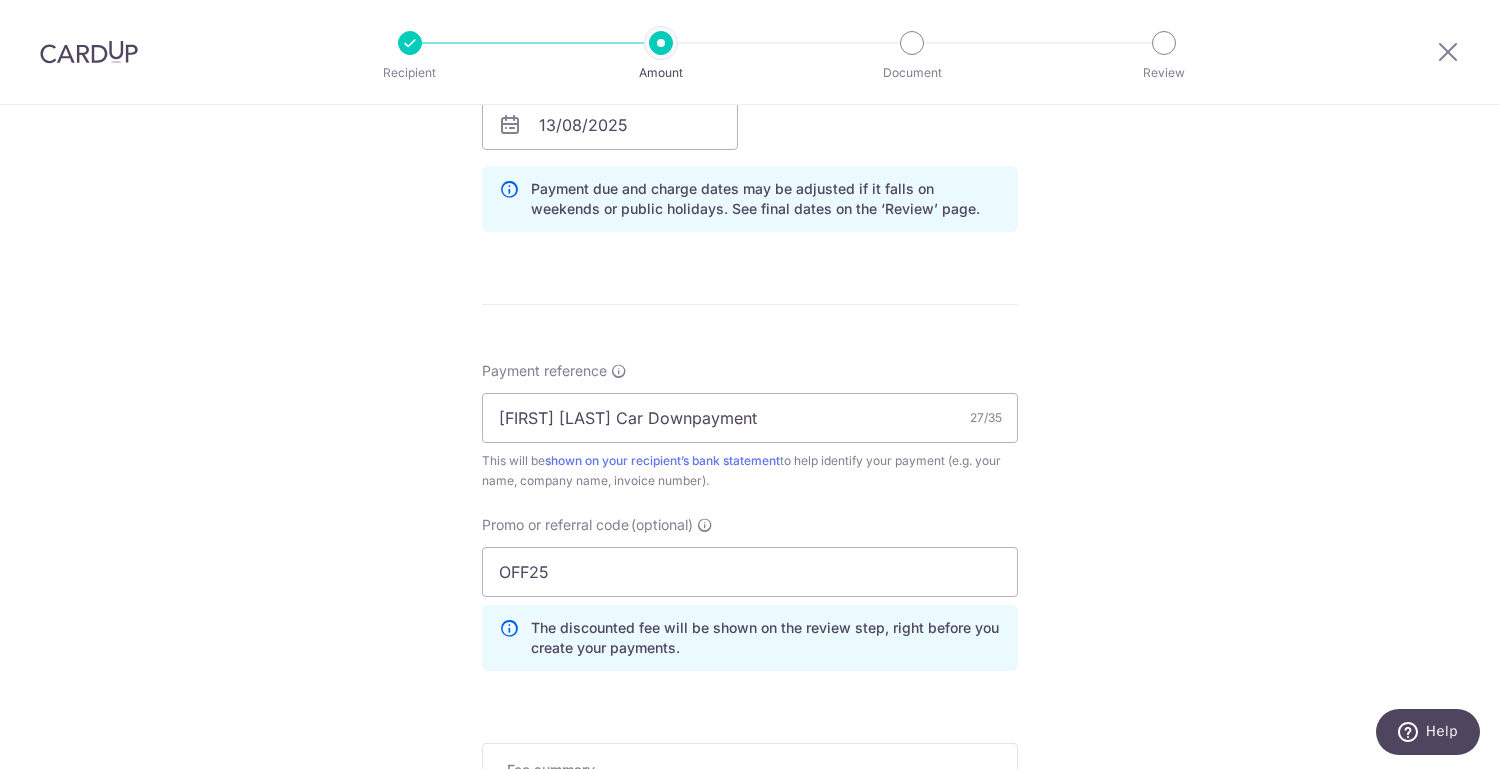 click on "Tell us more about your payment
Enter payment amount
SGD
31,555.39
31555.39
Select Card
**** 8301
Add credit card
Your Cards
**** 8301
Secure 256-bit SSL
Text
New card details
Card
Secure 256-bit SSL" at bounding box center [750, 100] 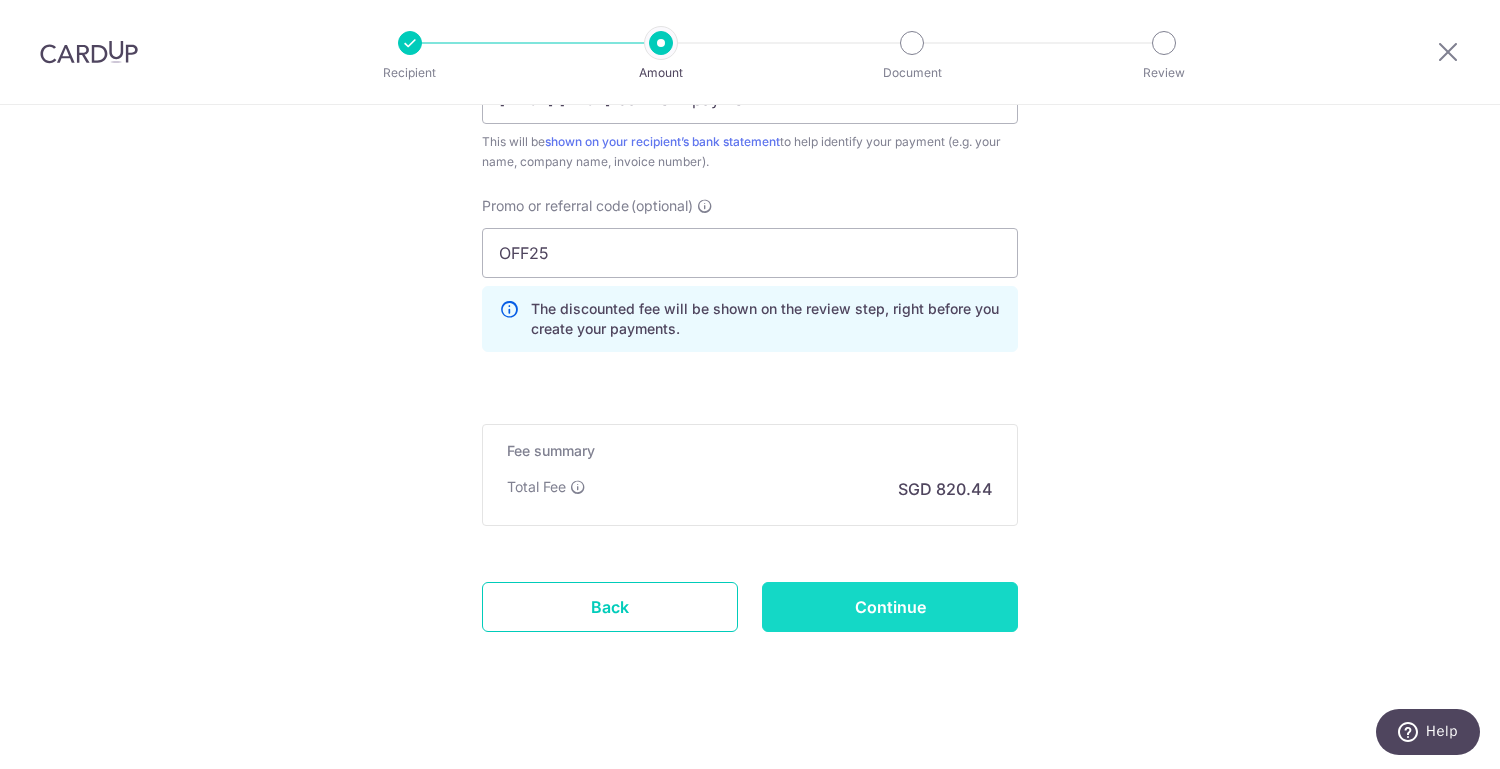 click on "Continue" at bounding box center (890, 607) 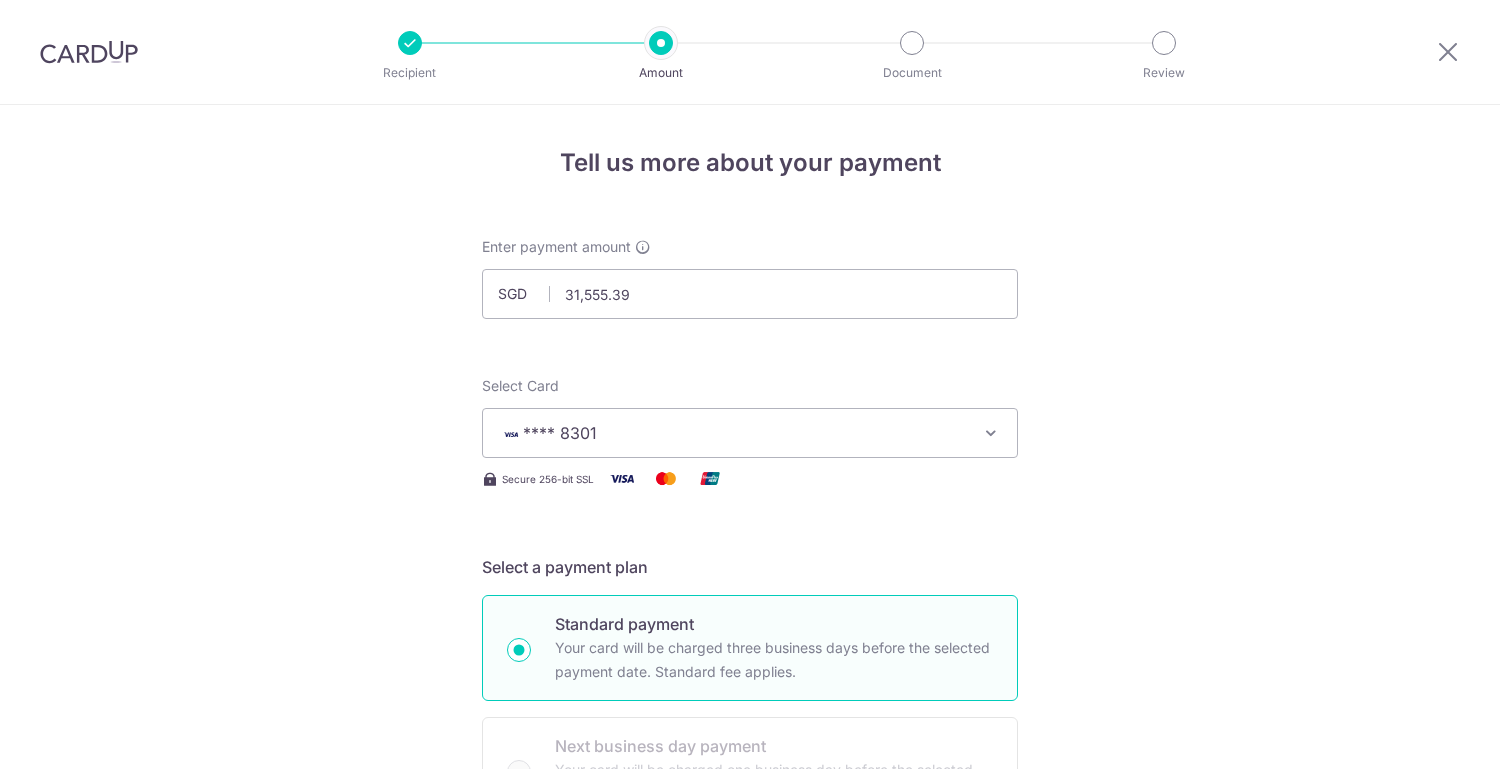 scroll, scrollTop: 0, scrollLeft: 0, axis: both 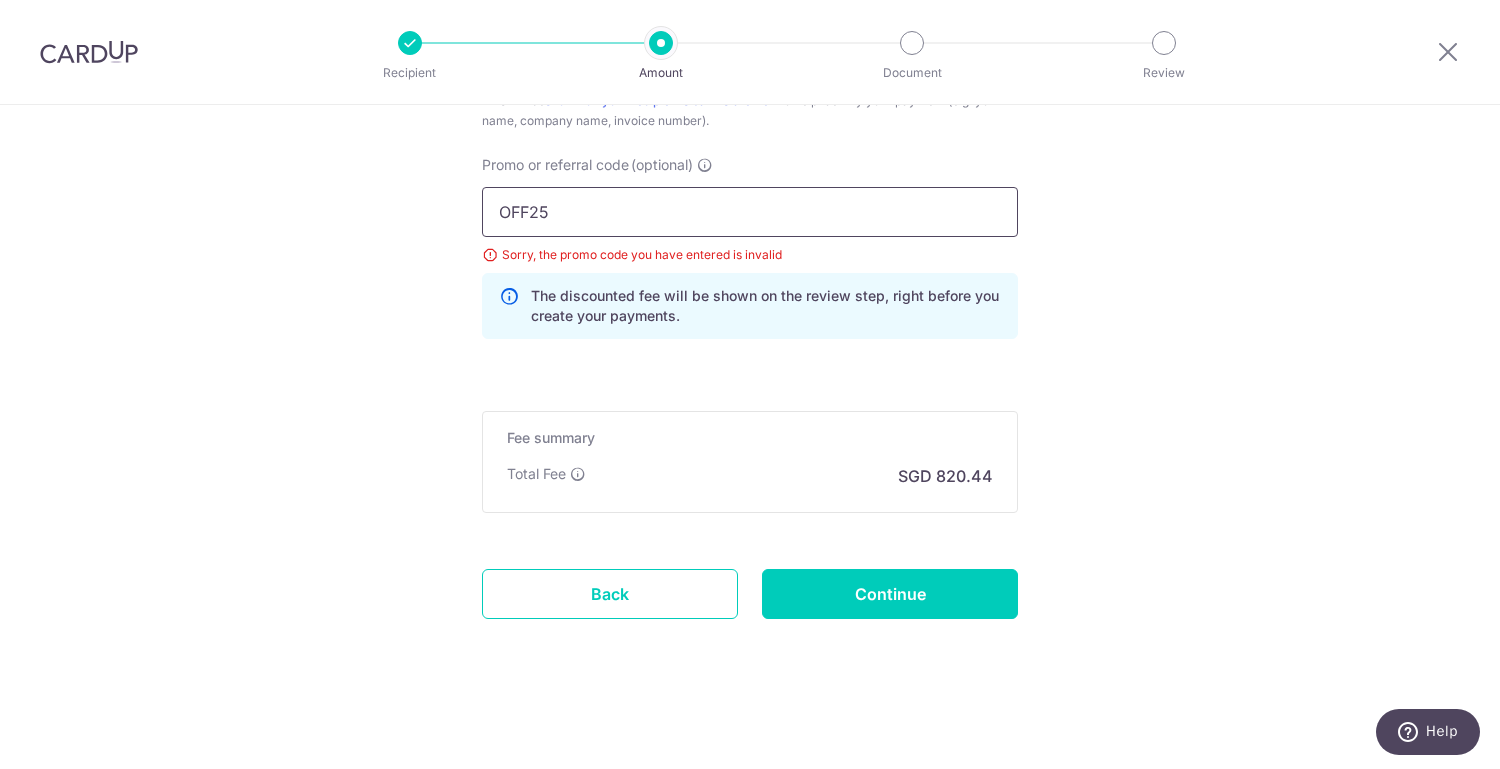 drag, startPoint x: 563, startPoint y: 197, endPoint x: 462, endPoint y: 178, distance: 102.77159 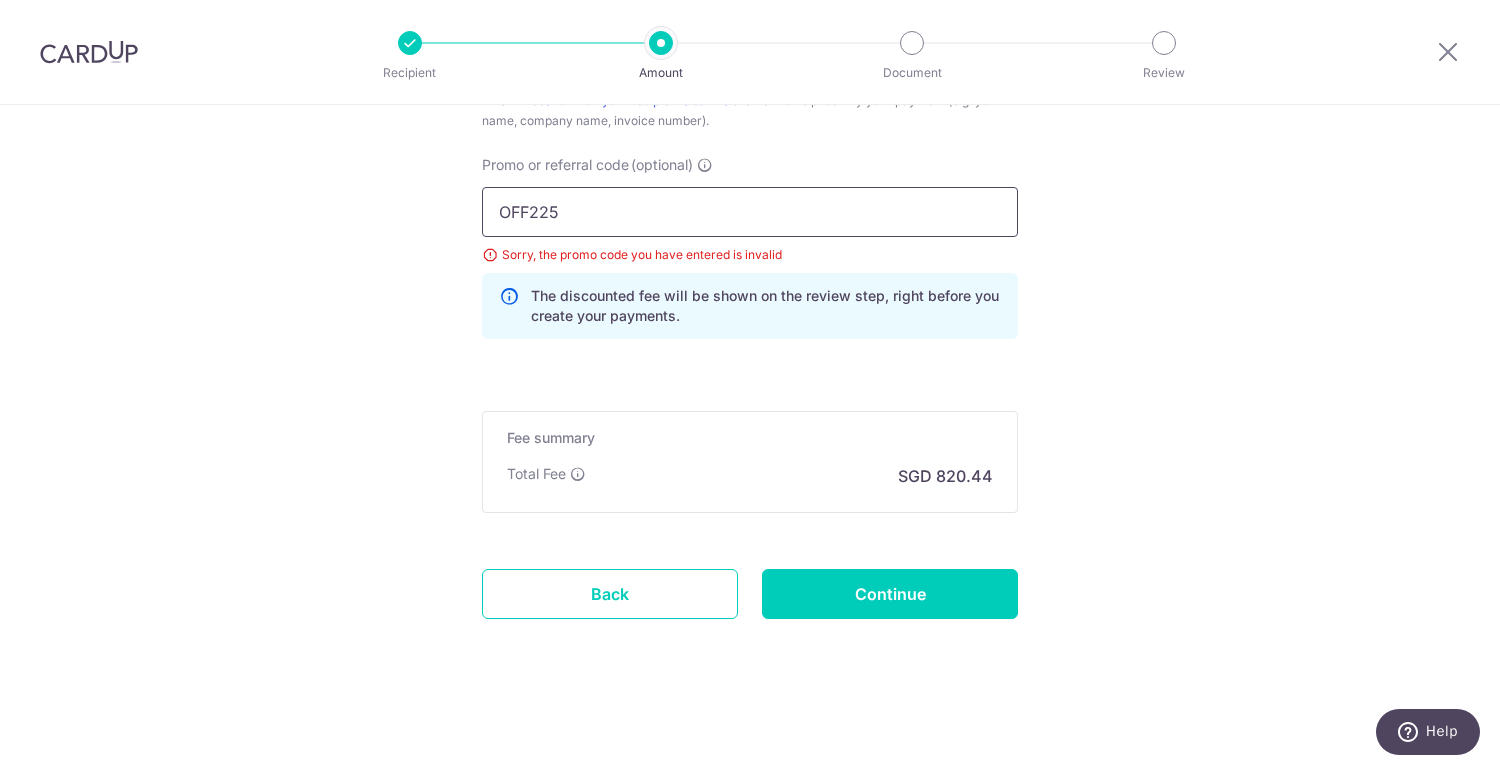 type on "OFF225" 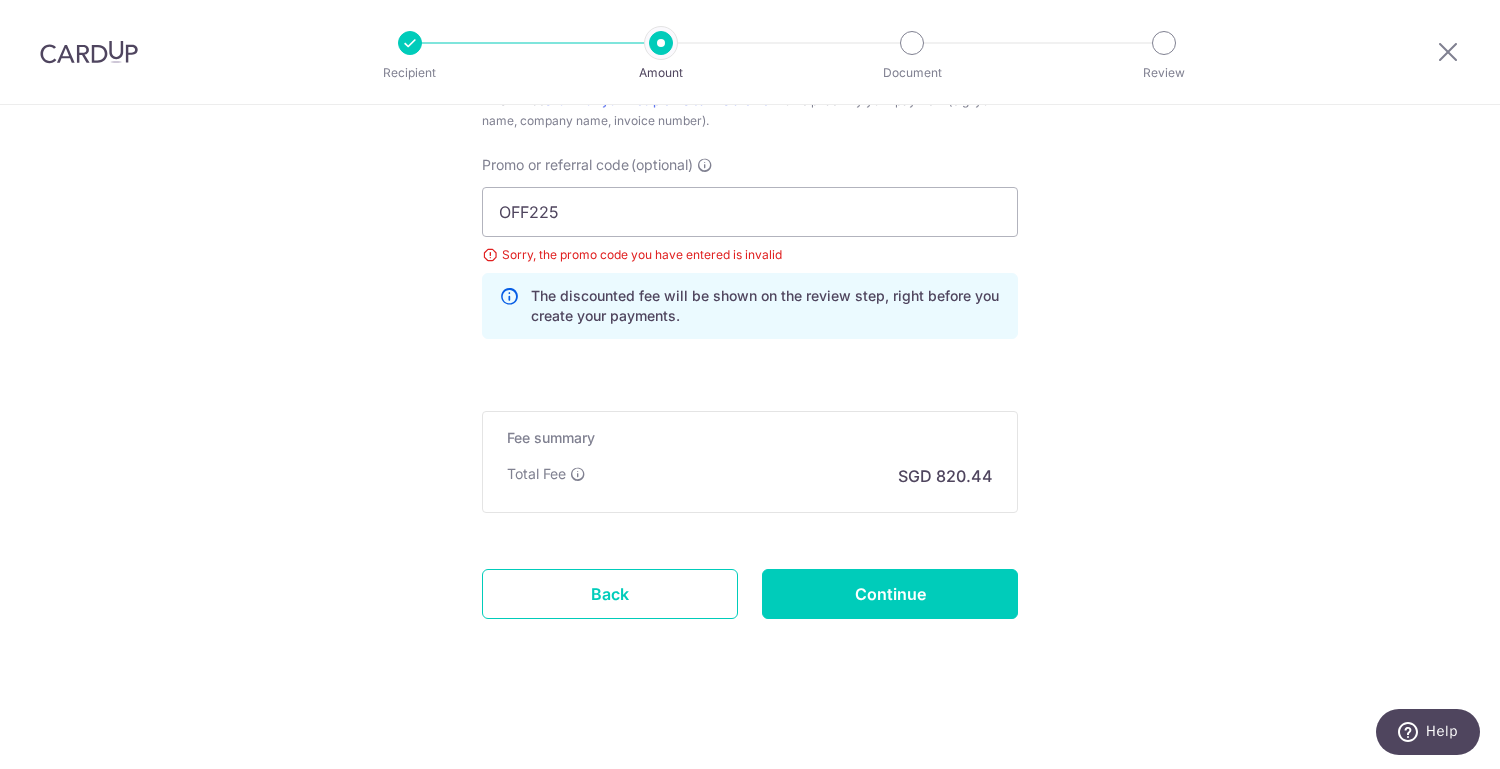 click on "Tell us more about your payment
Enter payment amount
SGD
31,555.39
31555.39
Select Card
**** 8301
Add credit card
Your Cards
**** 8301
Secure 256-bit SSL
Text
New card details
Card
Secure 256-bit SSL" at bounding box center (750, -260) 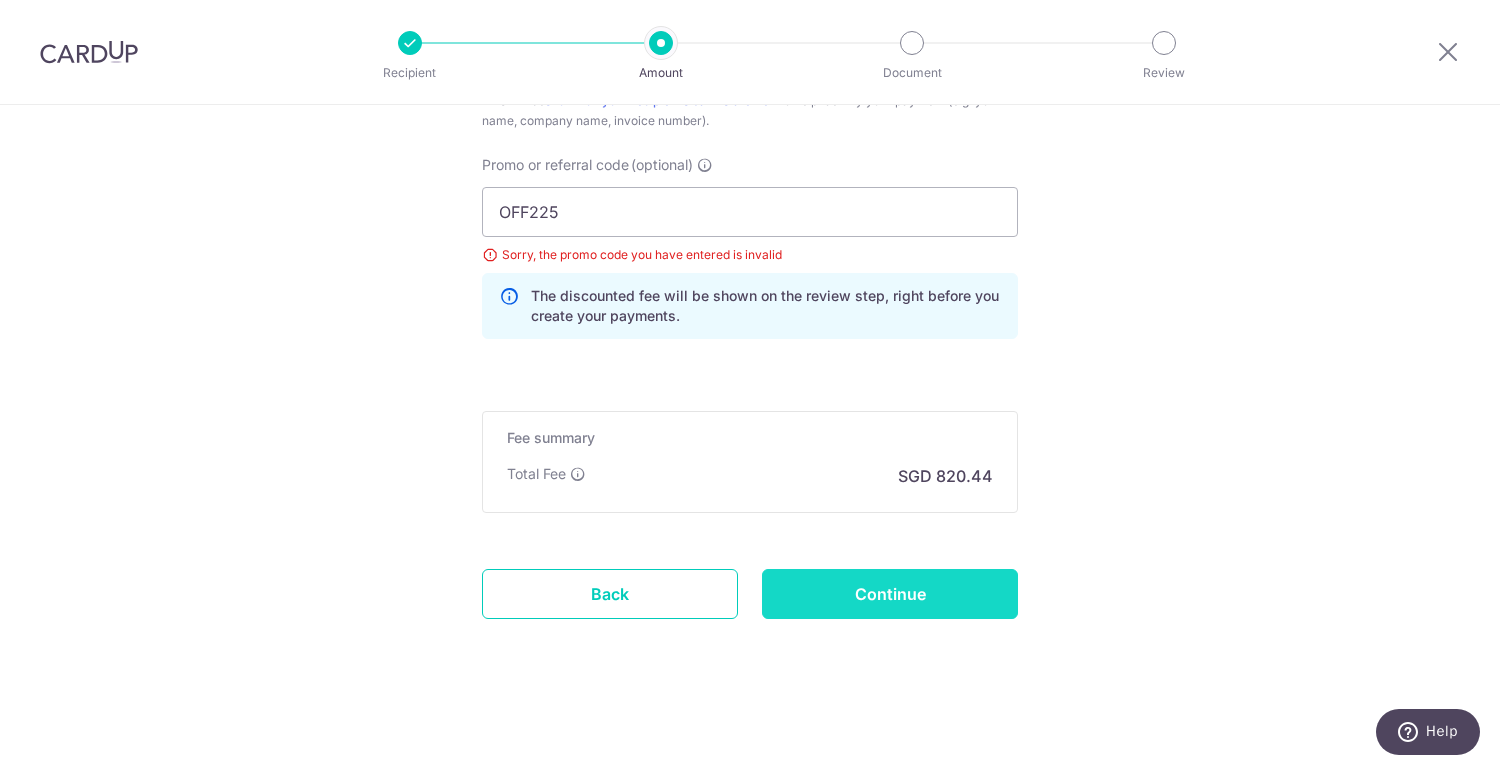 click on "Continue" at bounding box center (890, 594) 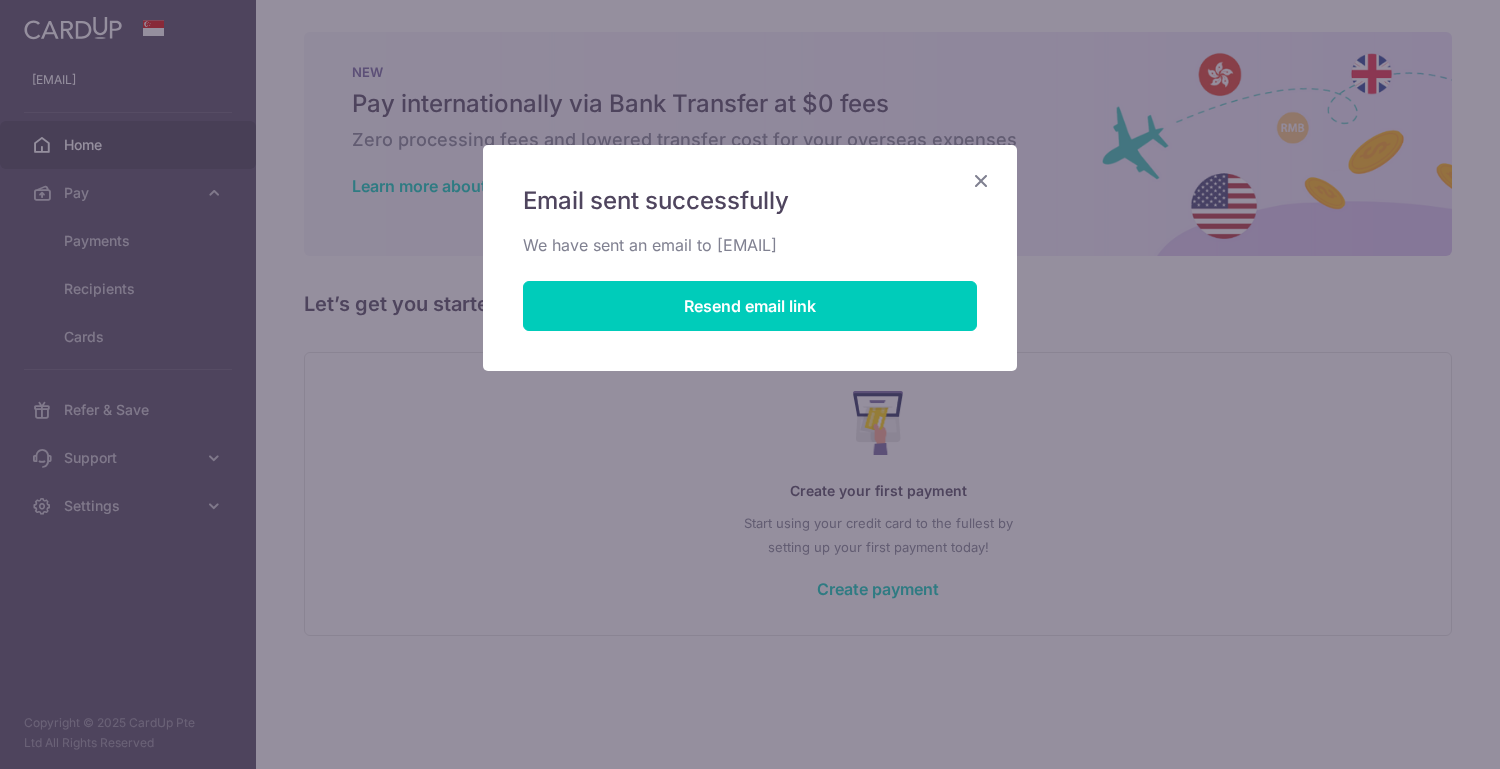 scroll, scrollTop: 0, scrollLeft: 0, axis: both 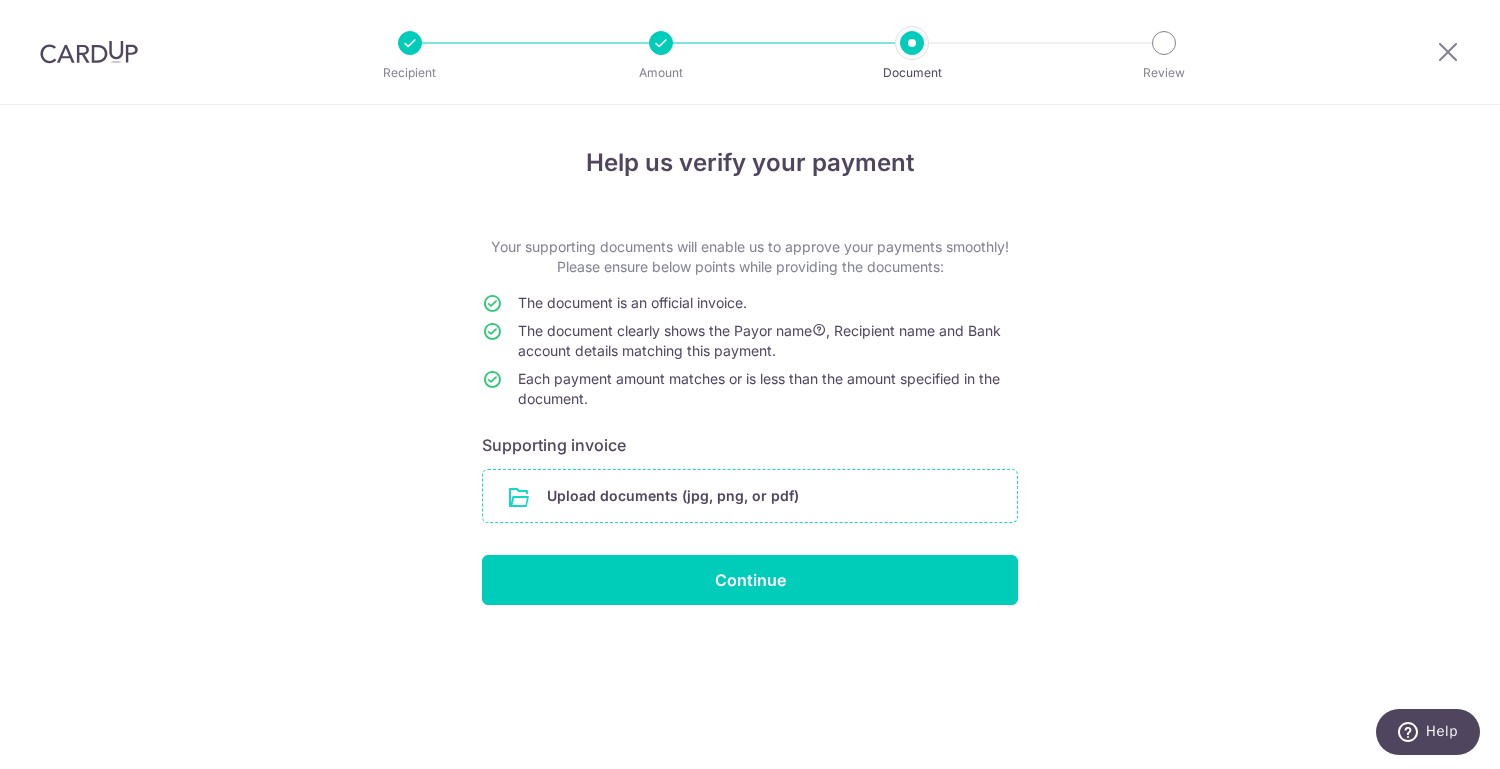 click at bounding box center (750, 496) 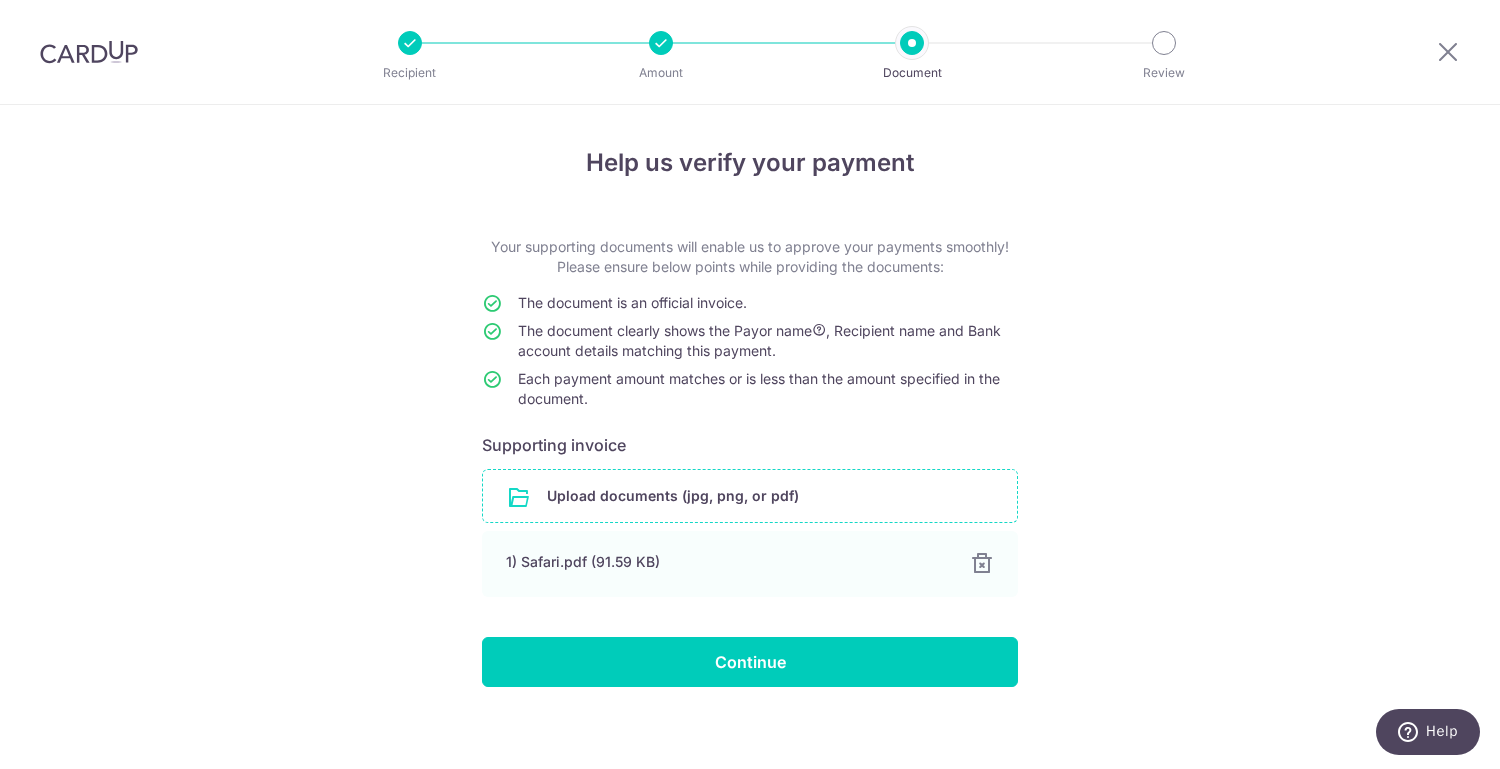 click at bounding box center [750, 496] 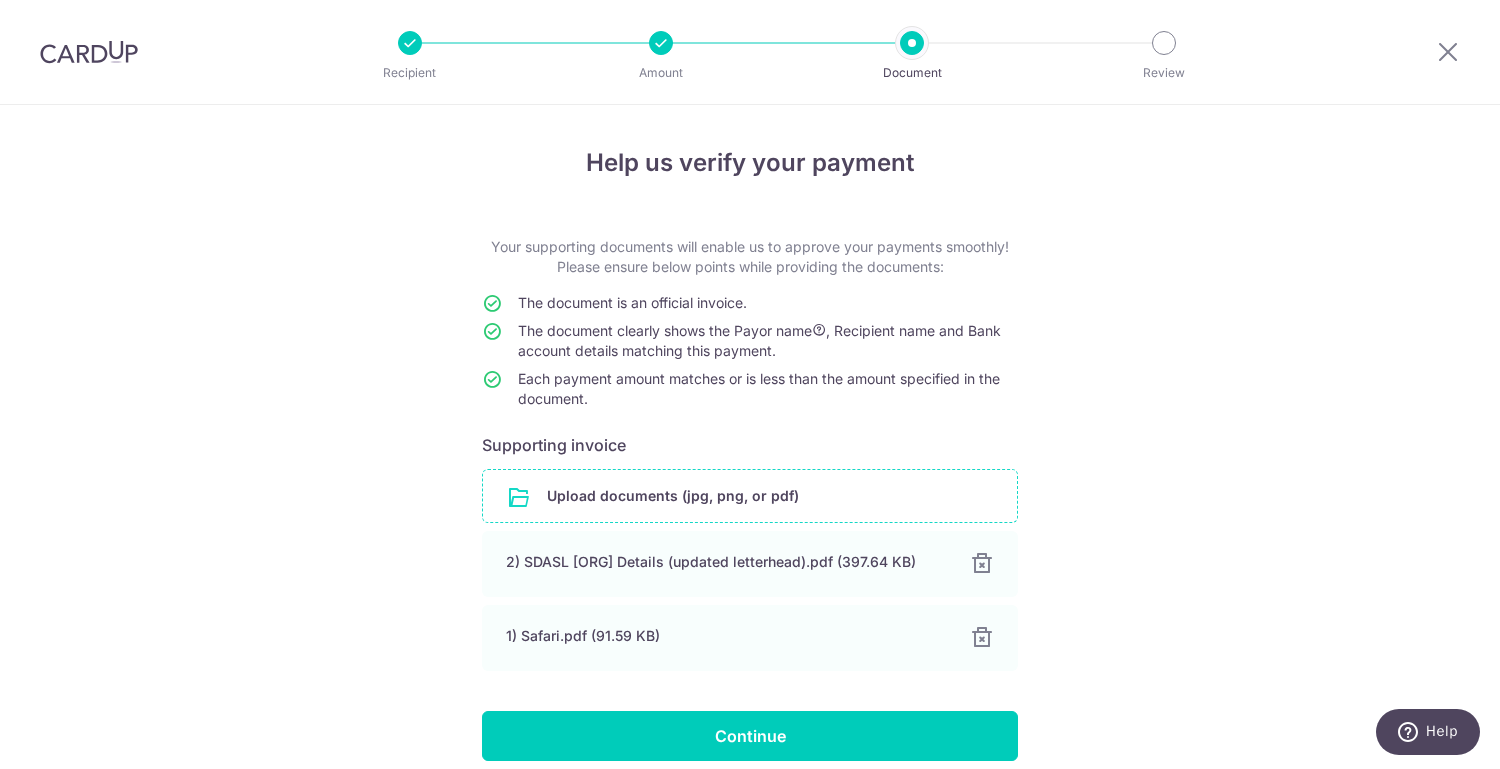 scroll, scrollTop: 86, scrollLeft: 0, axis: vertical 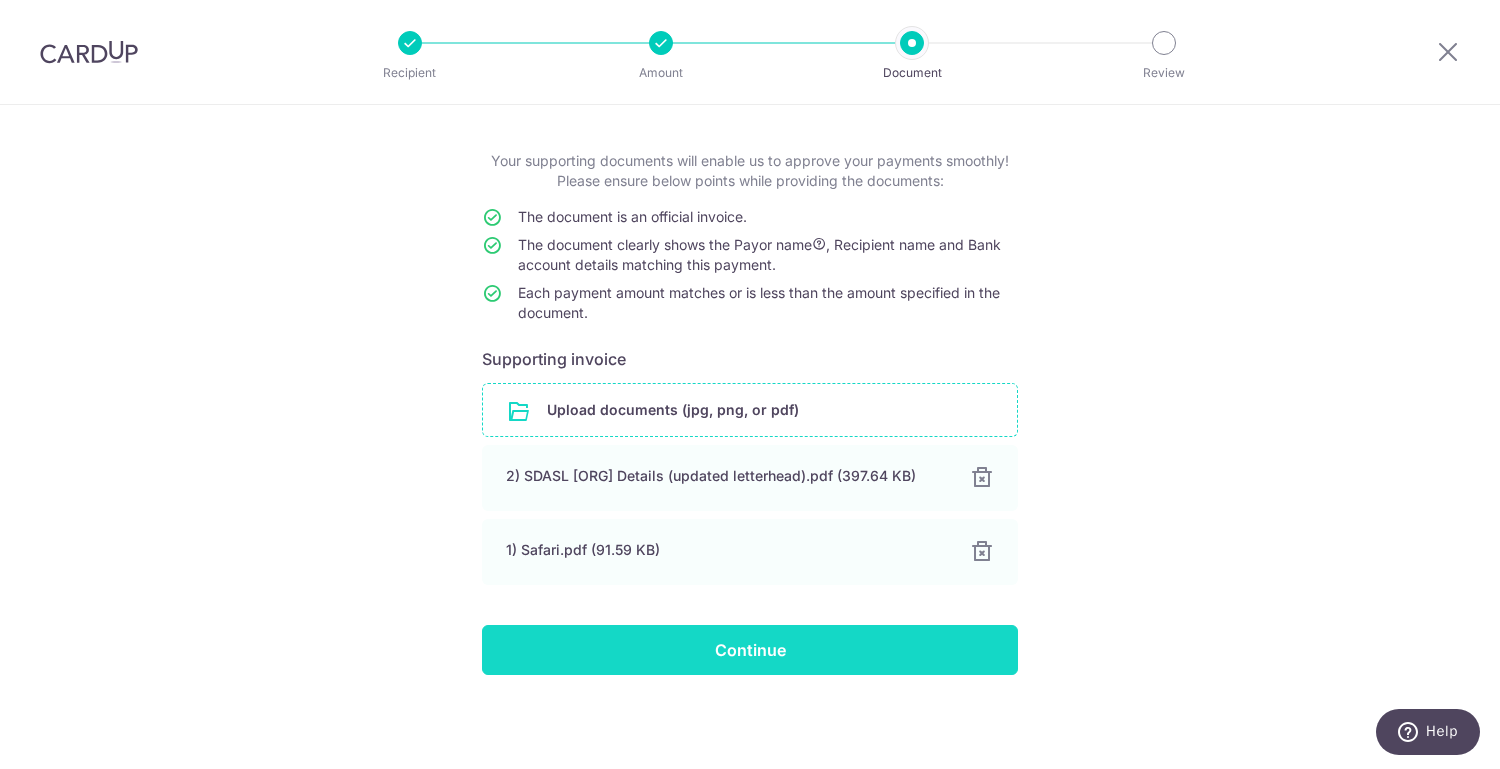 click on "Continue" at bounding box center (750, 650) 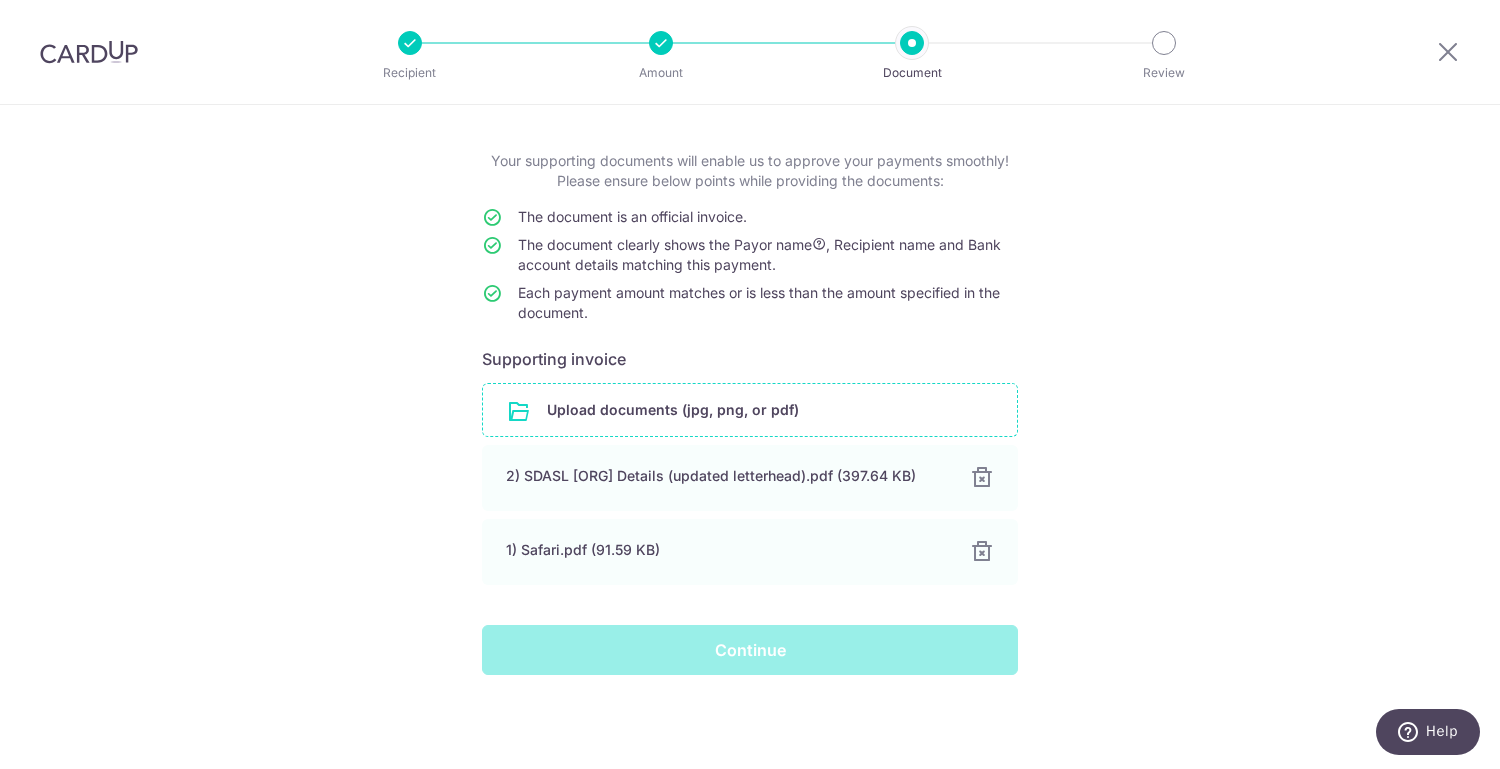 scroll, scrollTop: 0, scrollLeft: 0, axis: both 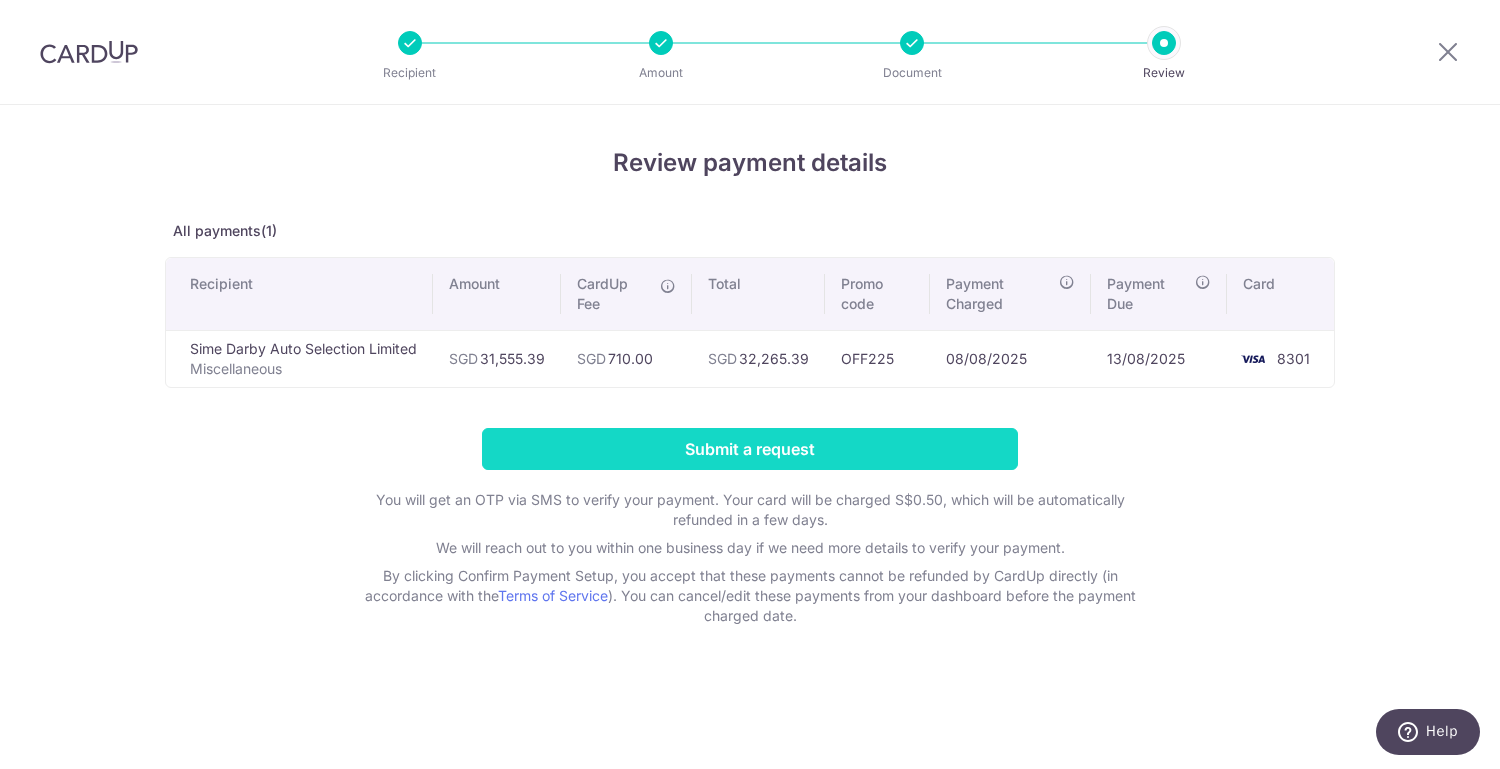 click on "Submit a request" at bounding box center [750, 449] 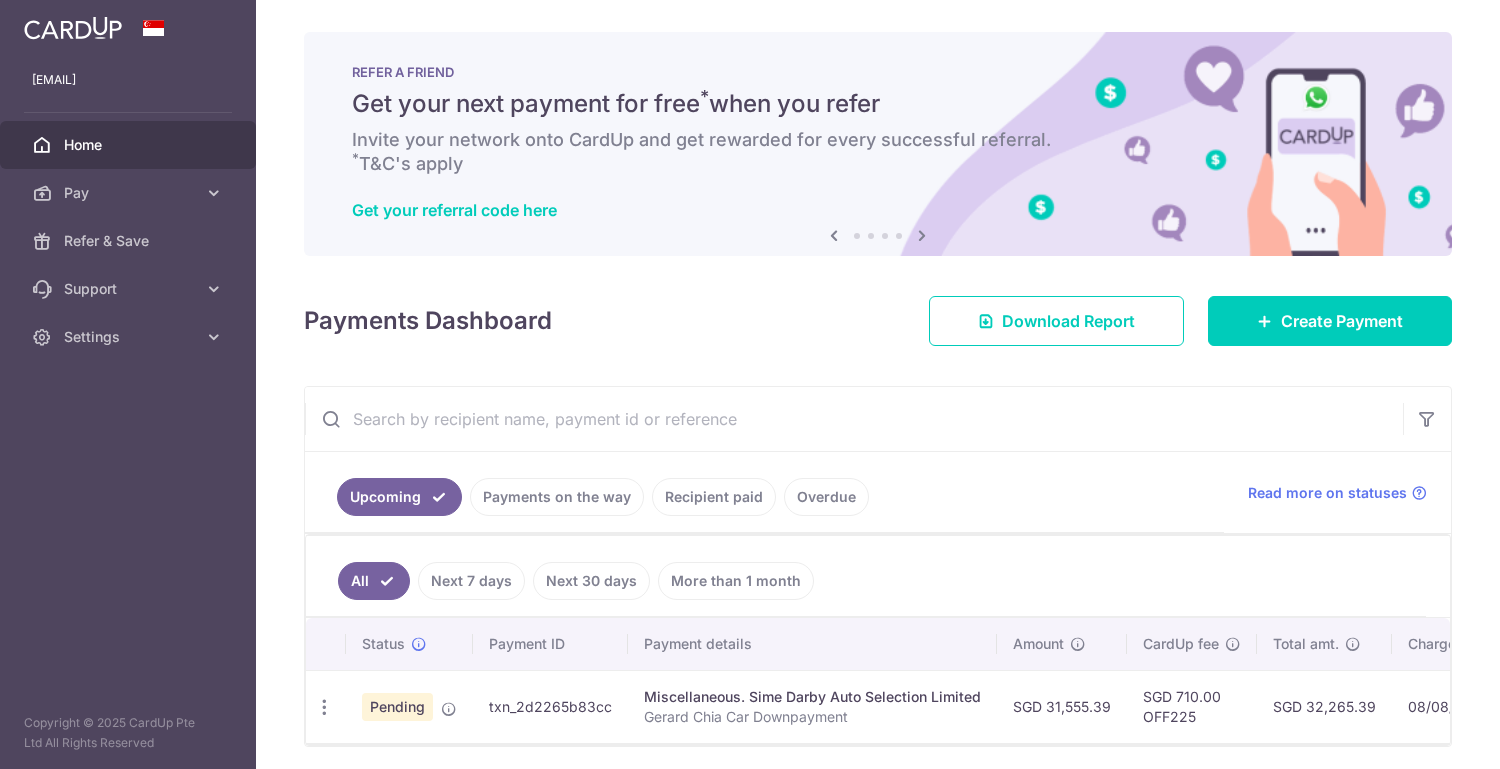 scroll, scrollTop: 0, scrollLeft: 0, axis: both 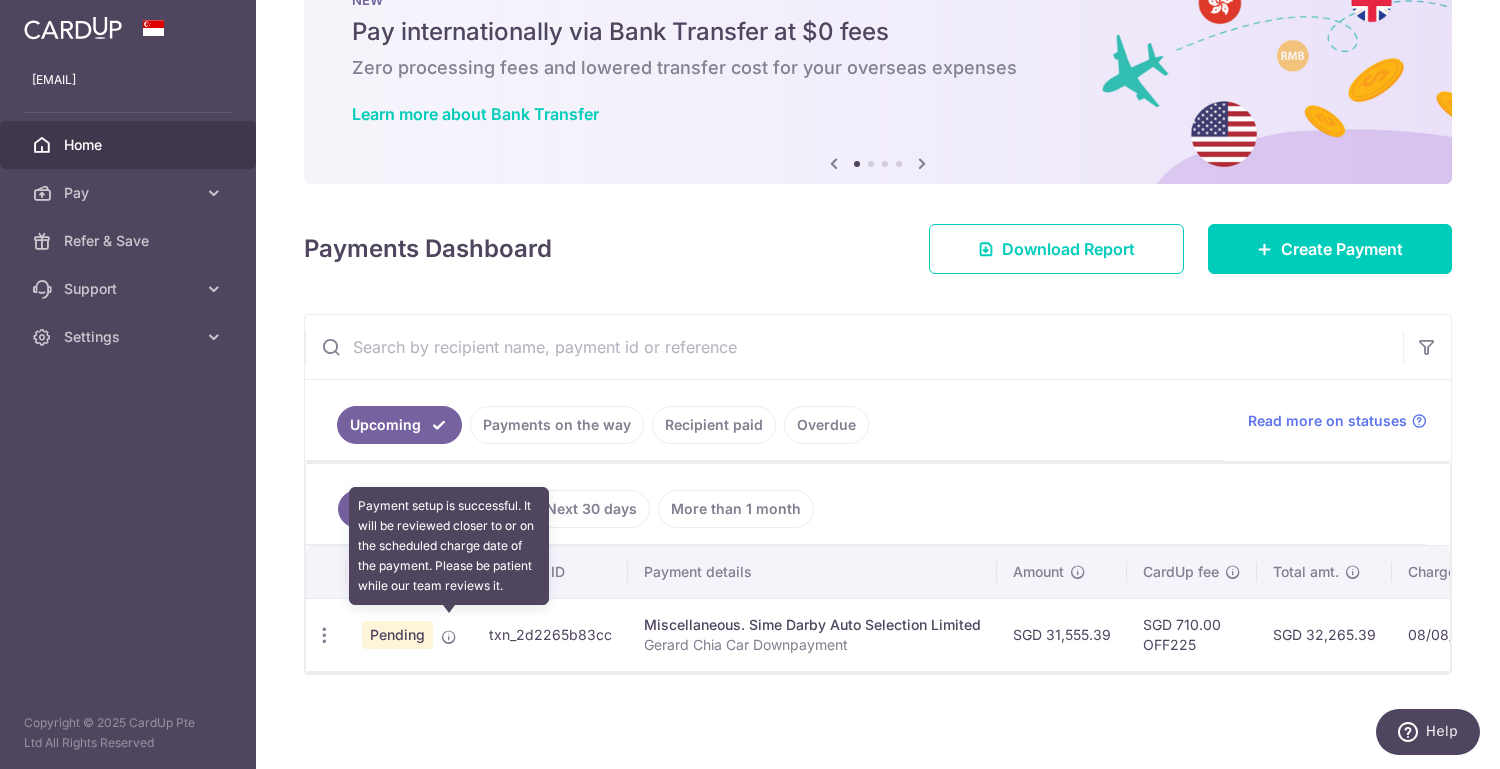 click at bounding box center [449, 637] 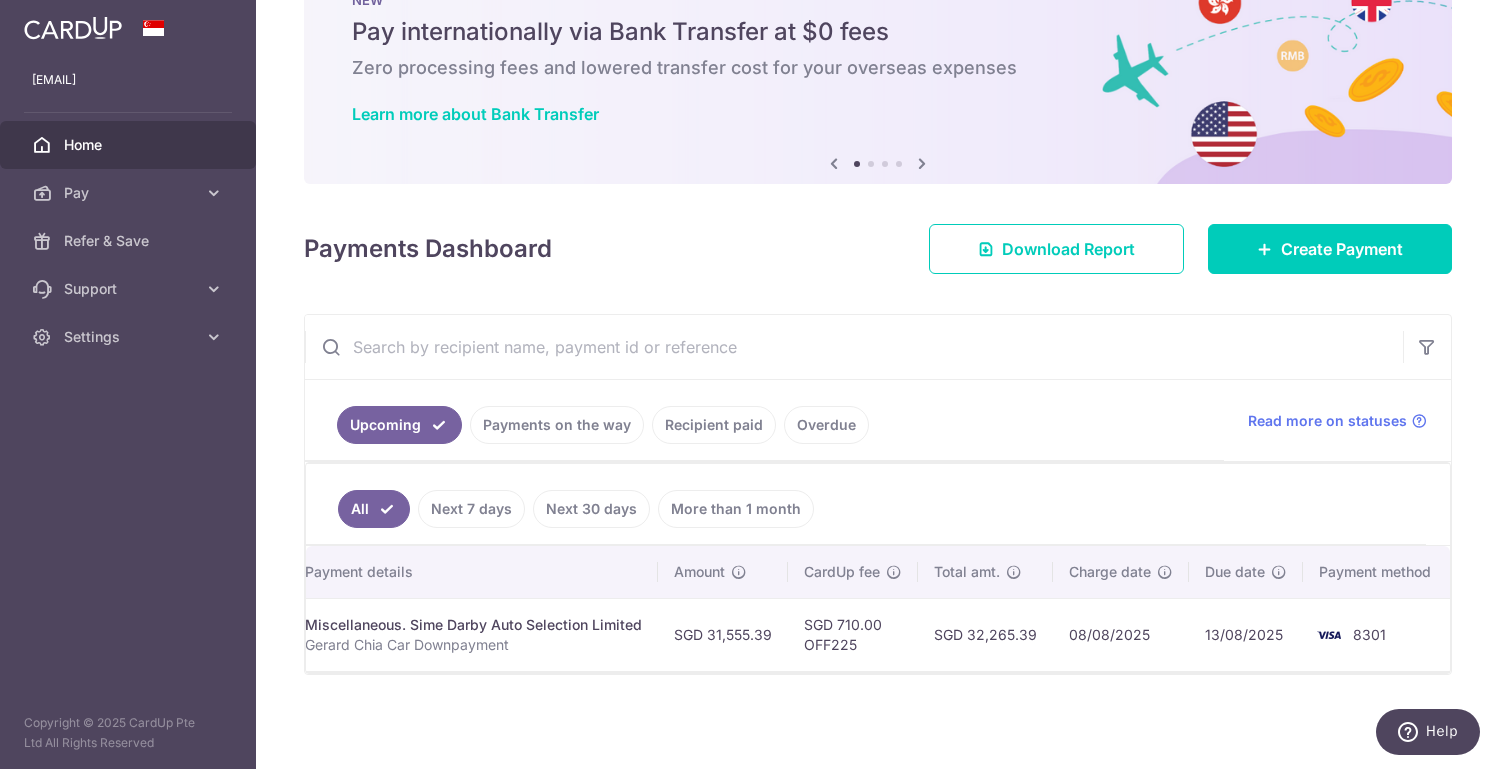scroll, scrollTop: 0, scrollLeft: 0, axis: both 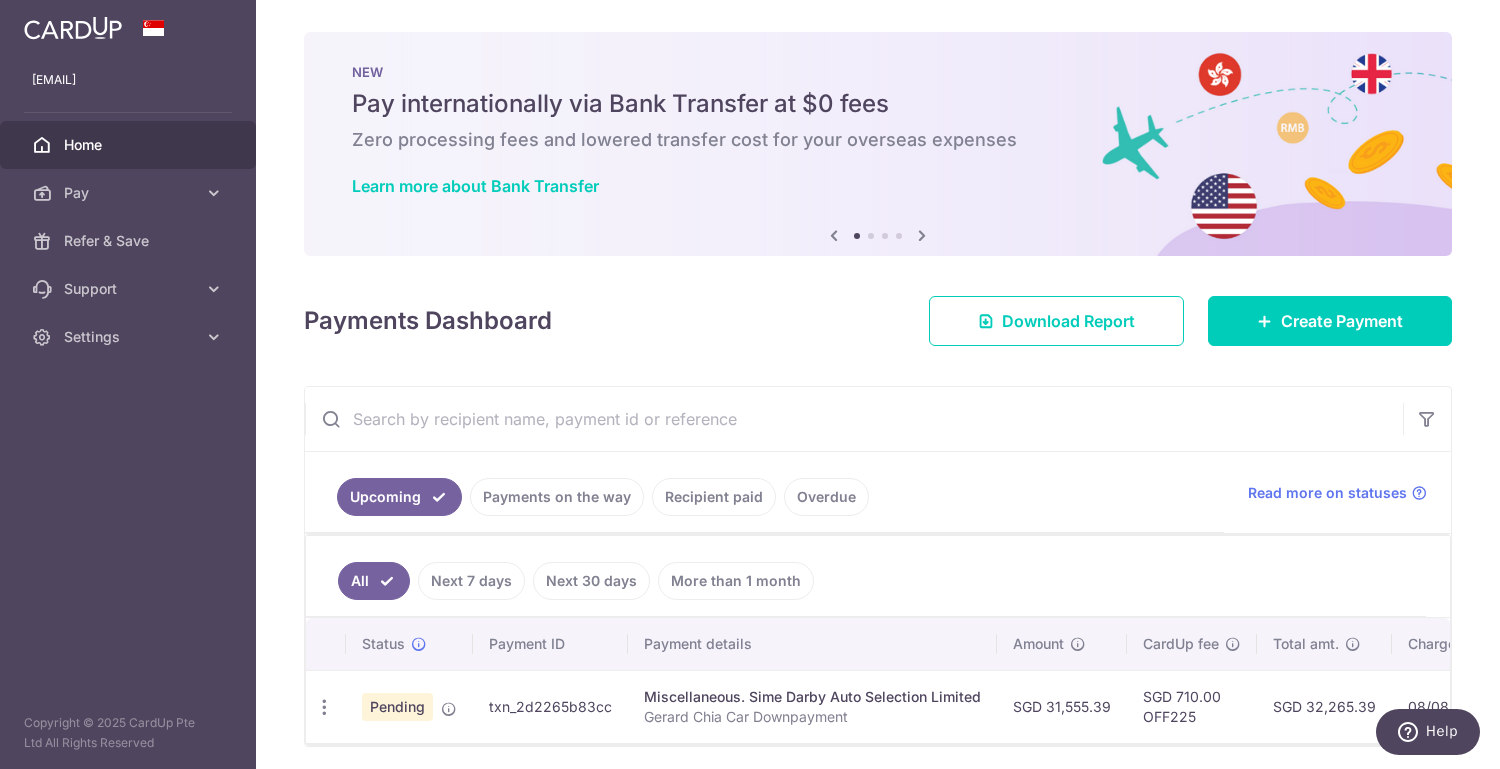 click on "Payments on the way" at bounding box center (557, 497) 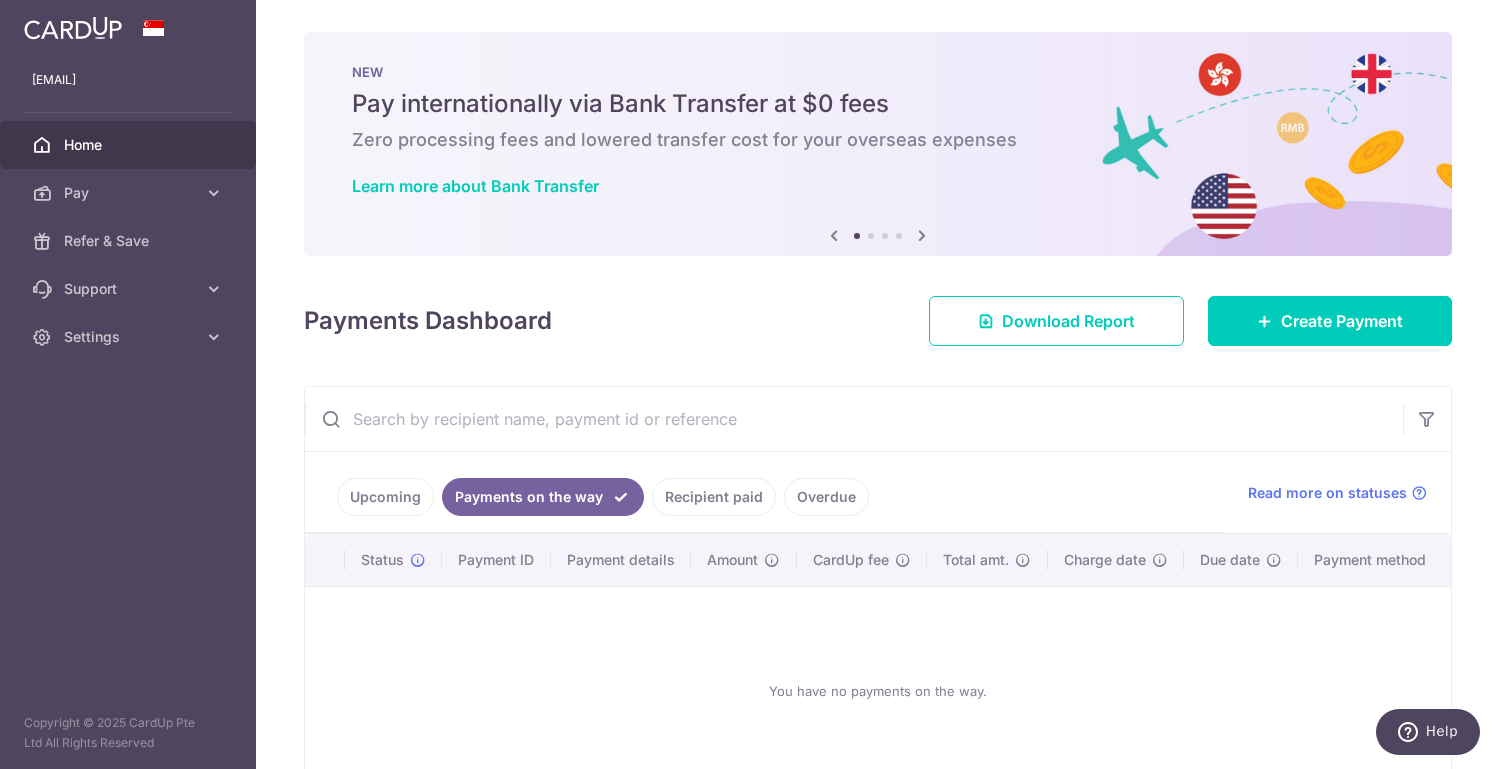 click on "Recipient paid" at bounding box center (714, 497) 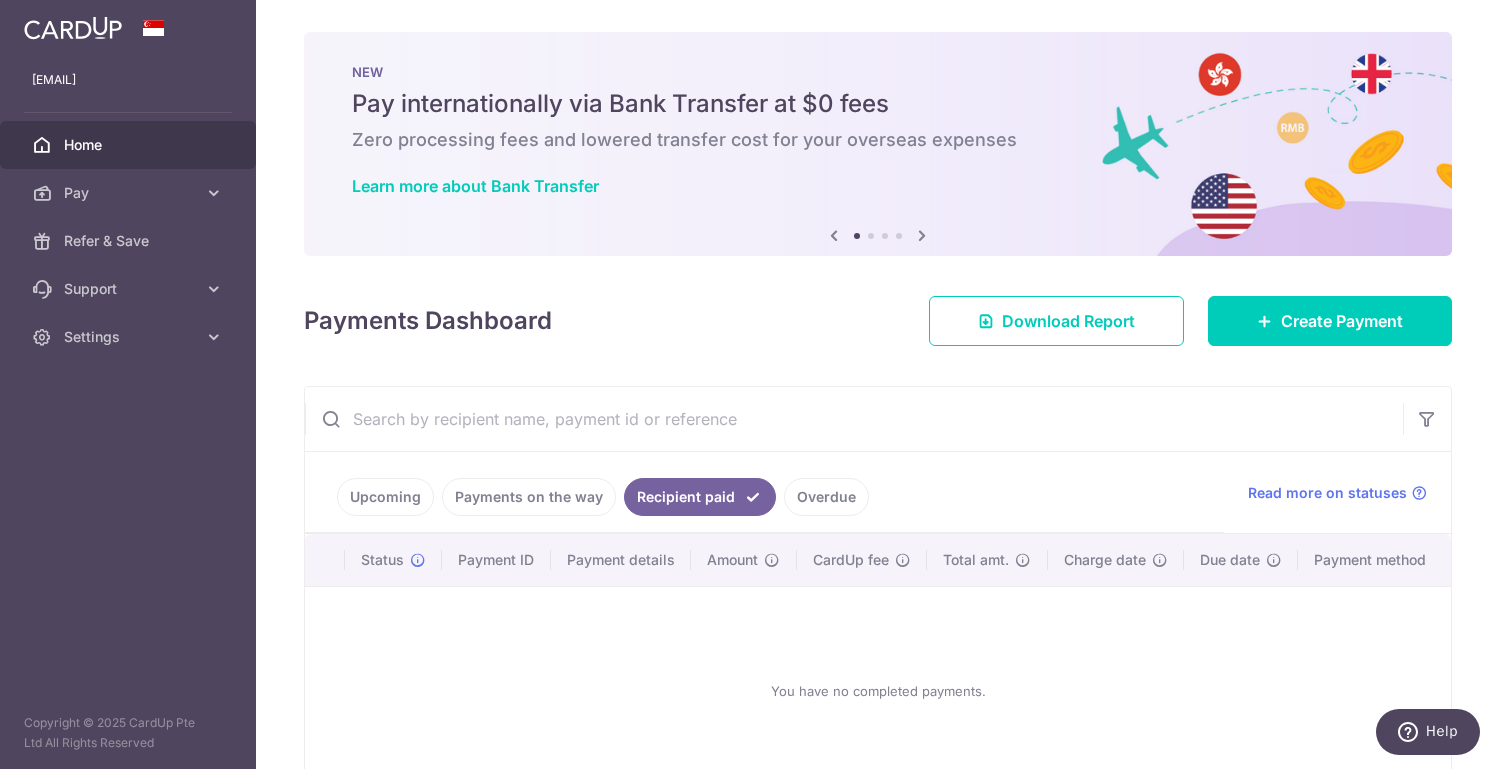 click on "Upcoming" at bounding box center [385, 497] 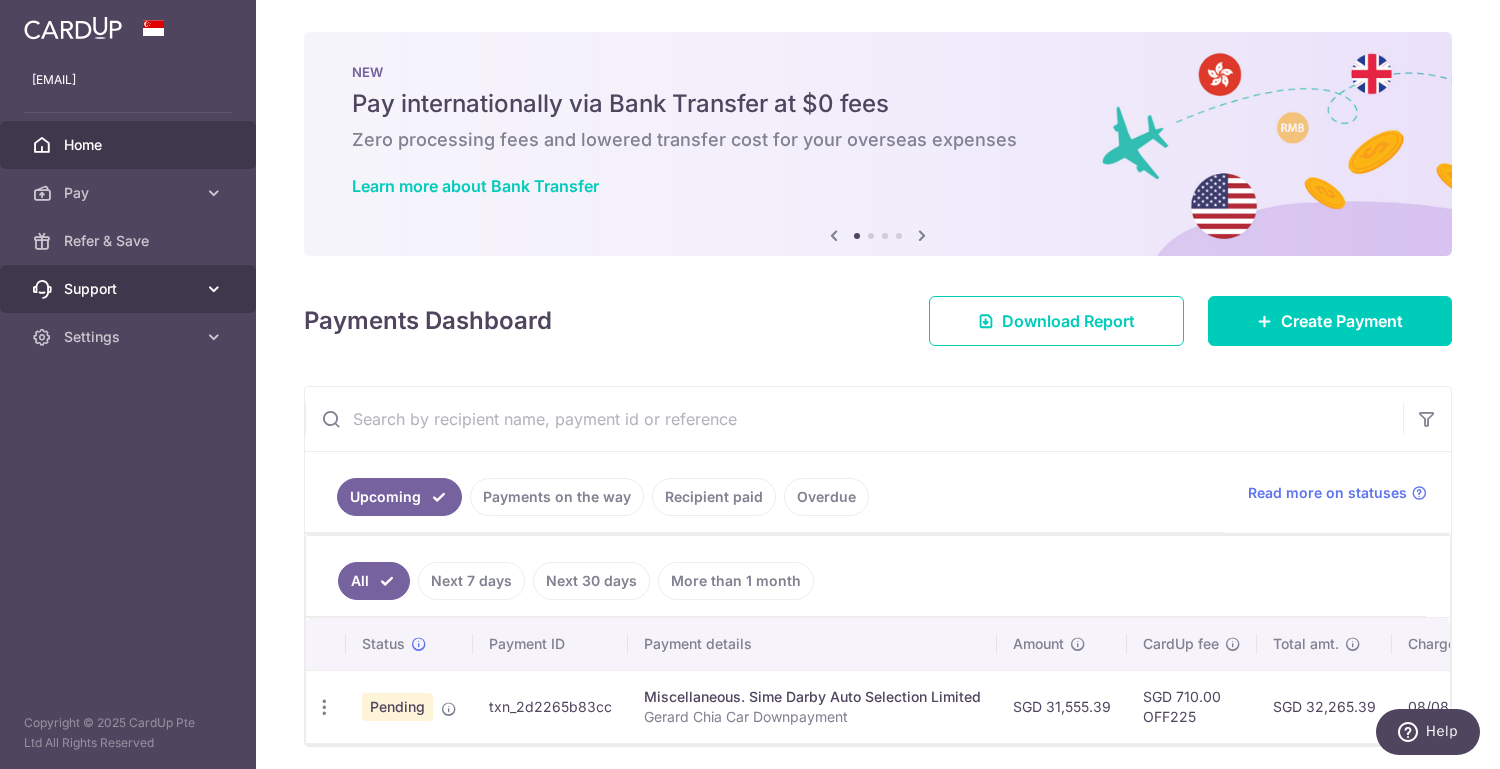 click on "Support" at bounding box center (130, 289) 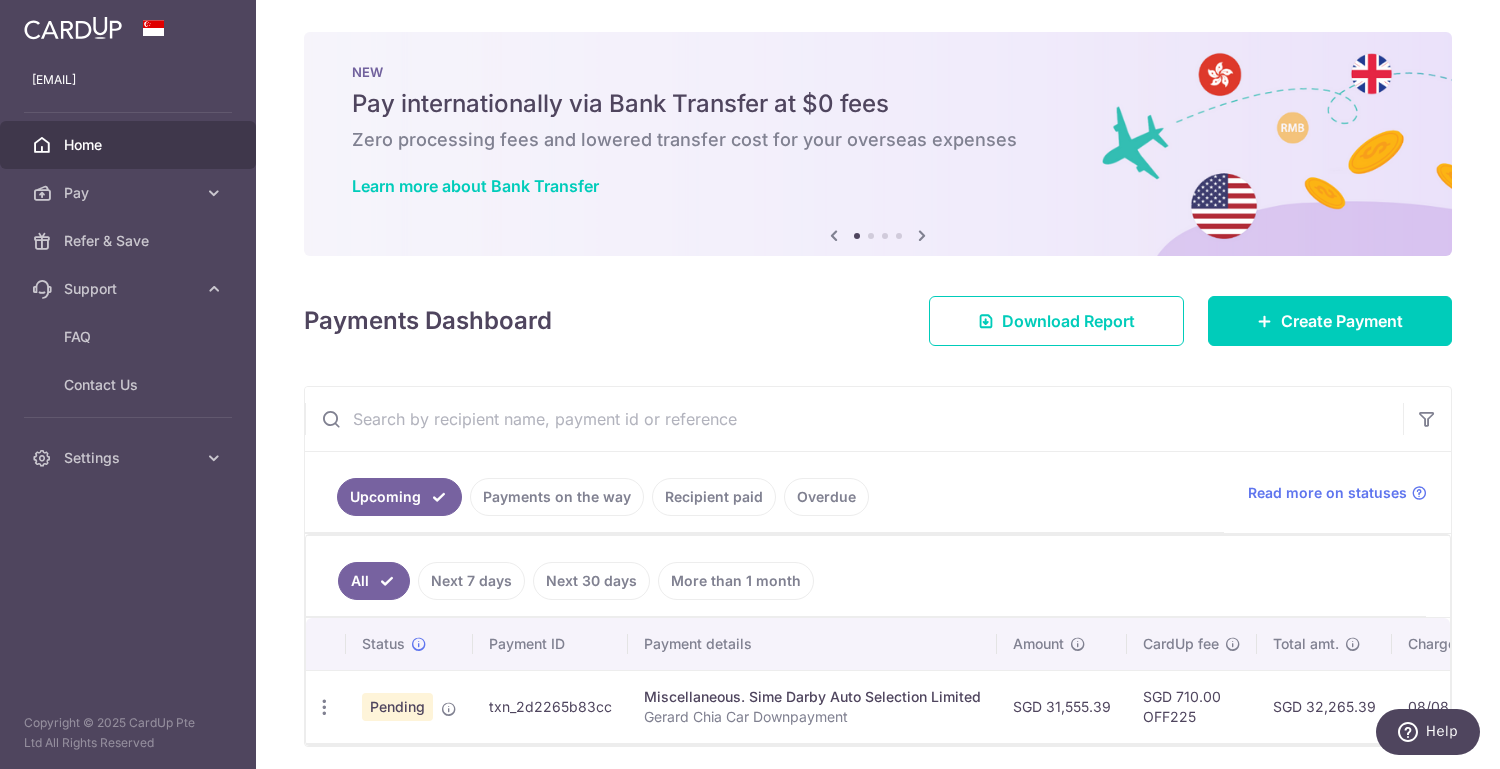 scroll, scrollTop: 82, scrollLeft: 0, axis: vertical 